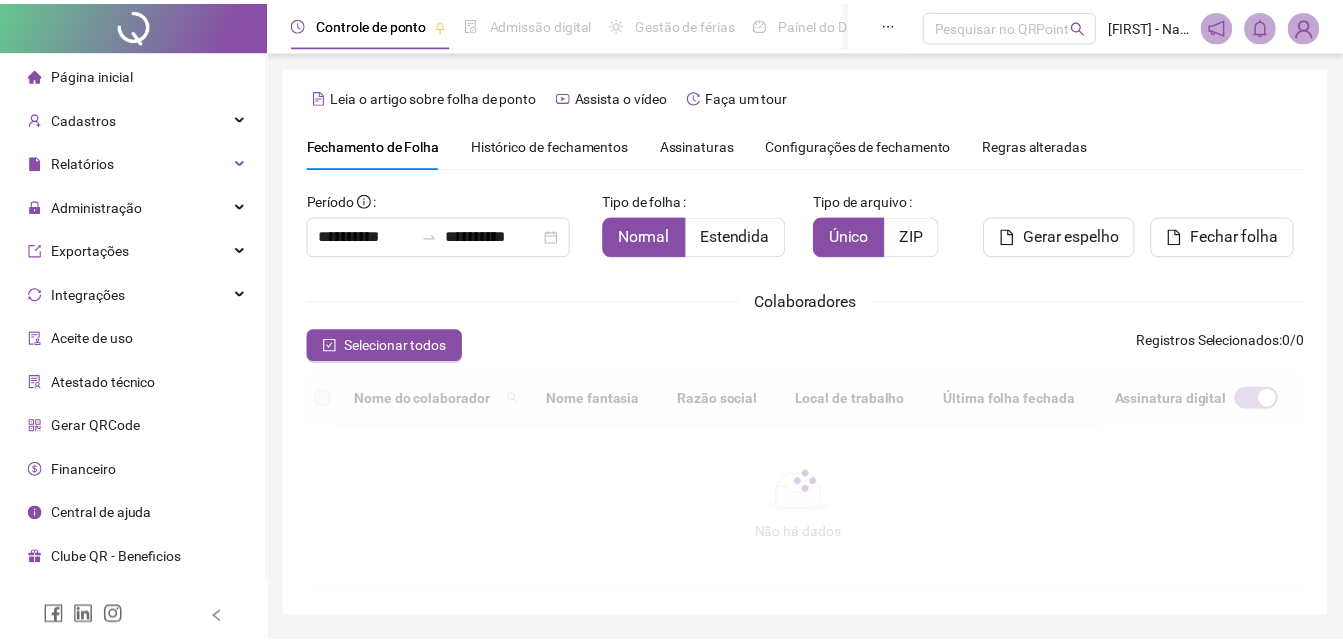 scroll, scrollTop: 89, scrollLeft: 0, axis: vertical 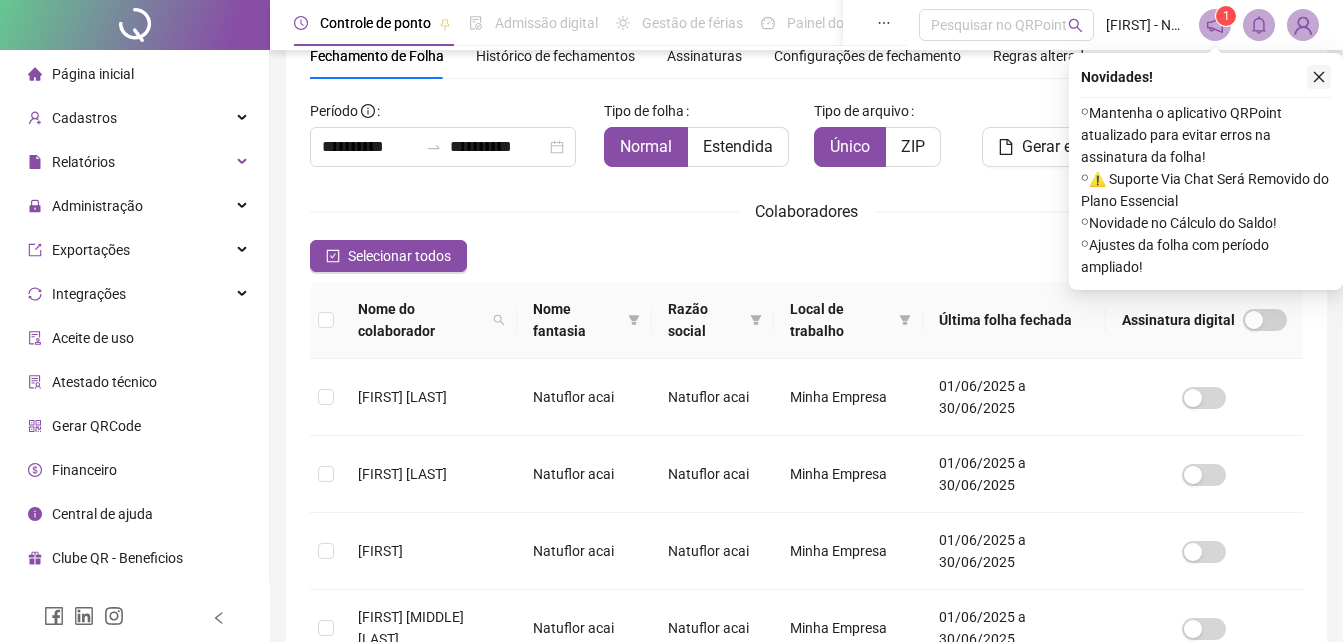 click 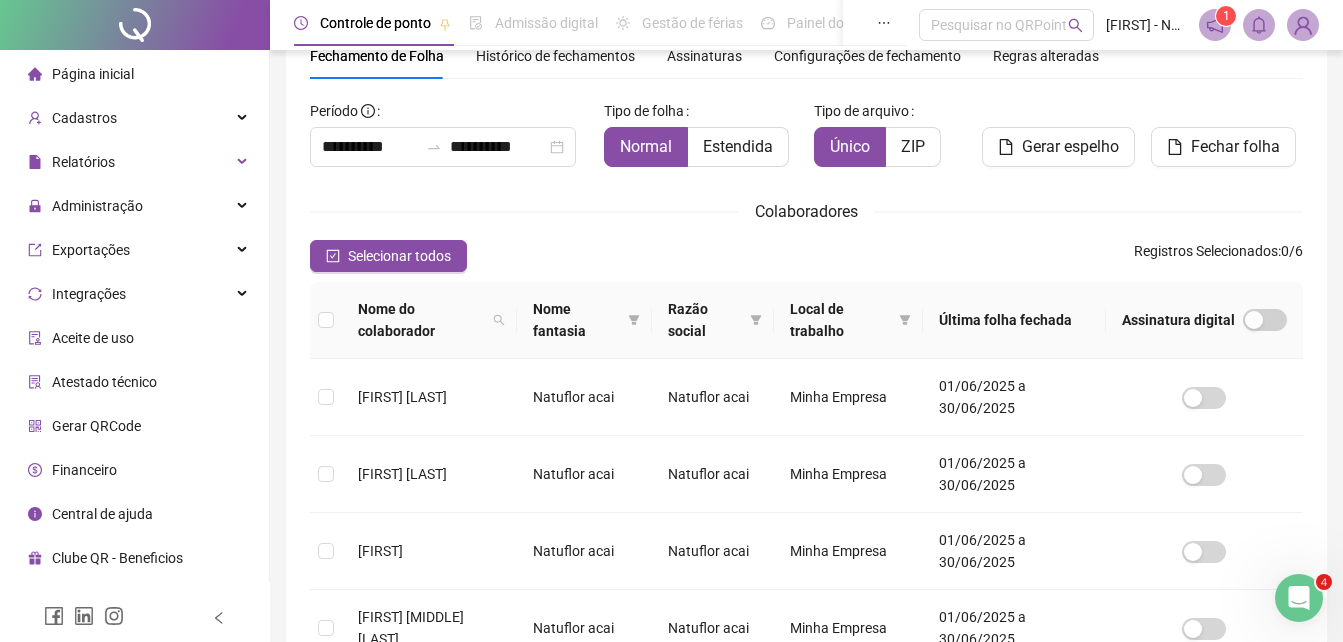 scroll, scrollTop: 0, scrollLeft: 0, axis: both 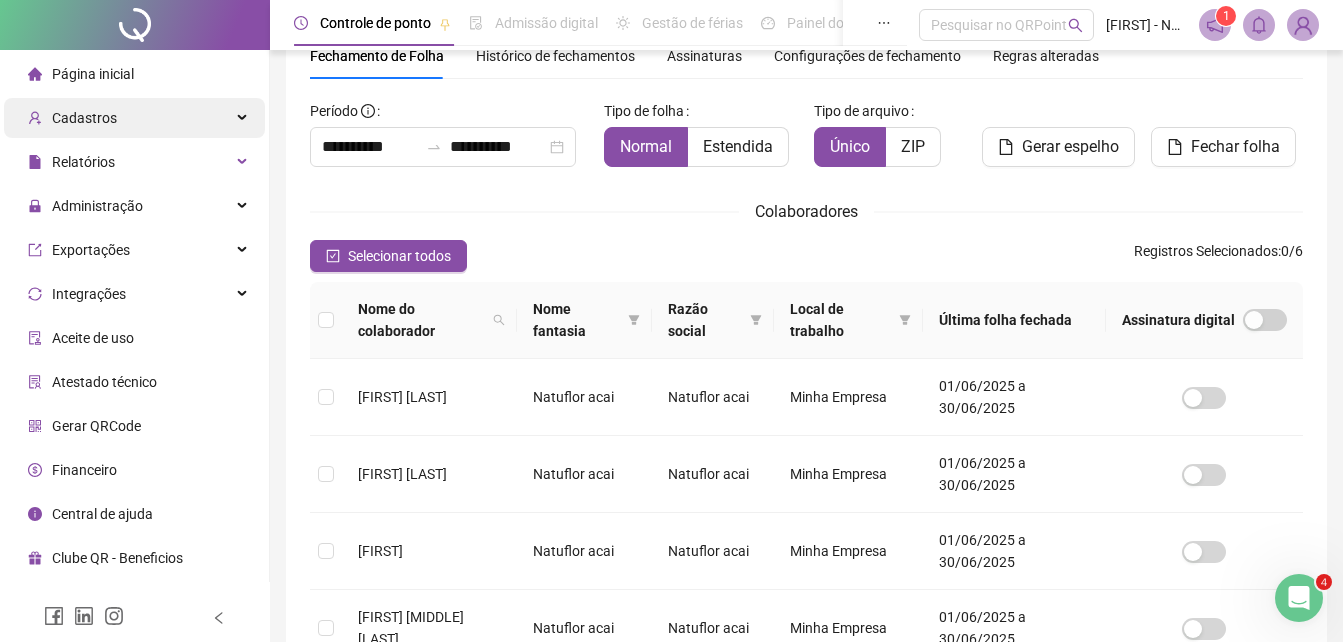 click on "Cadastros" at bounding box center (134, 118) 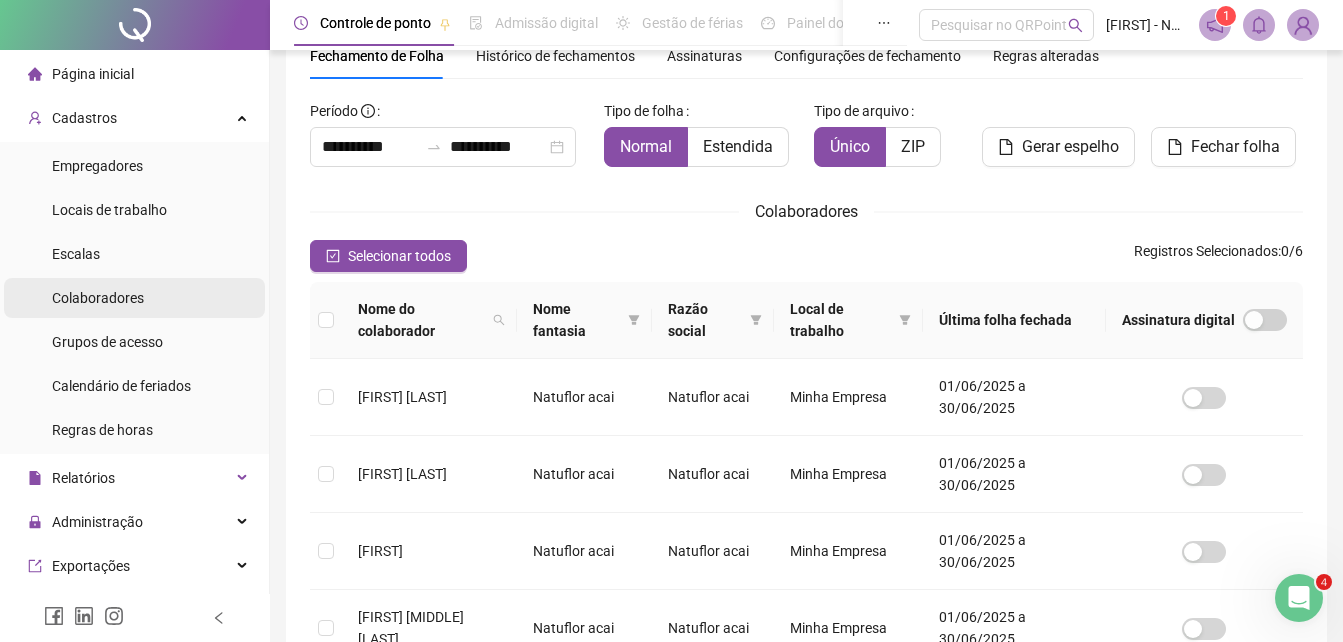 click on "Colaboradores" at bounding box center (98, 298) 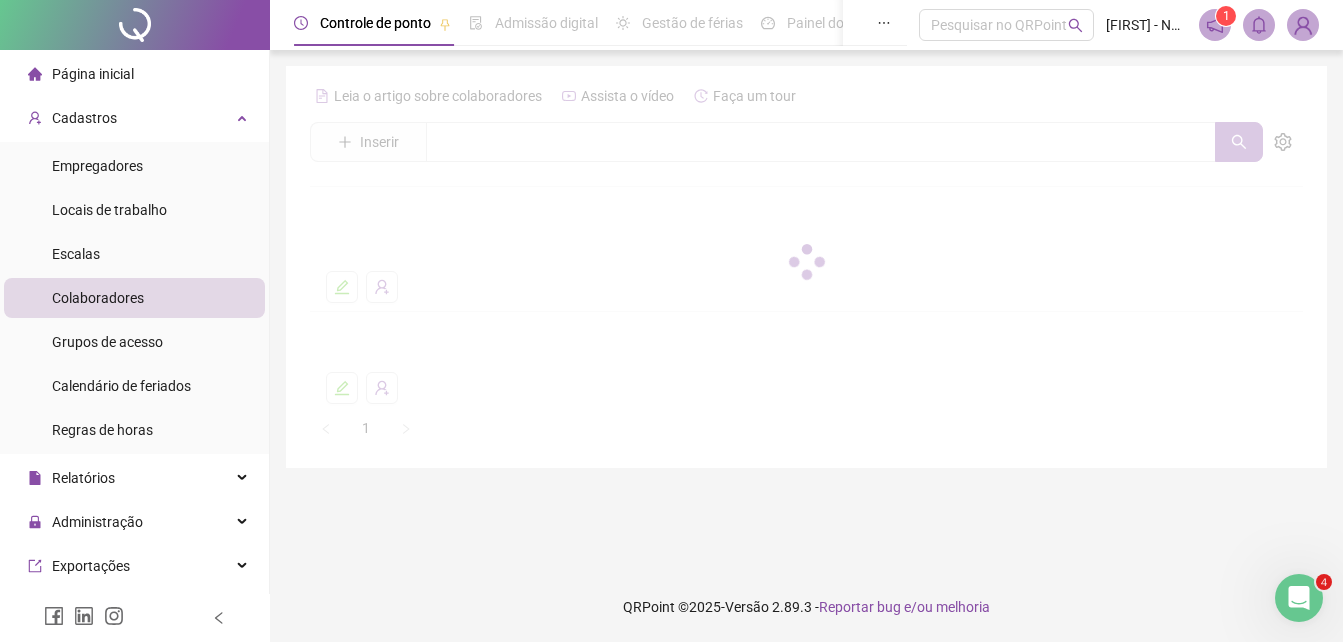 scroll, scrollTop: 0, scrollLeft: 0, axis: both 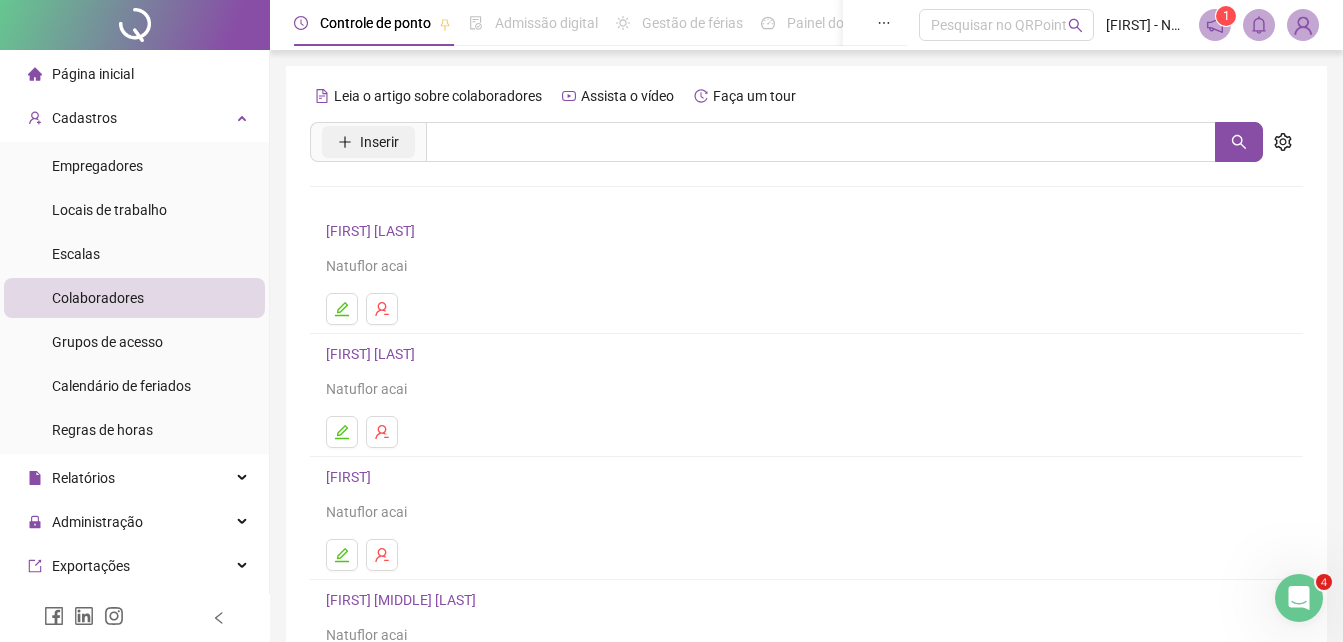 click on "Inserir" at bounding box center (368, 142) 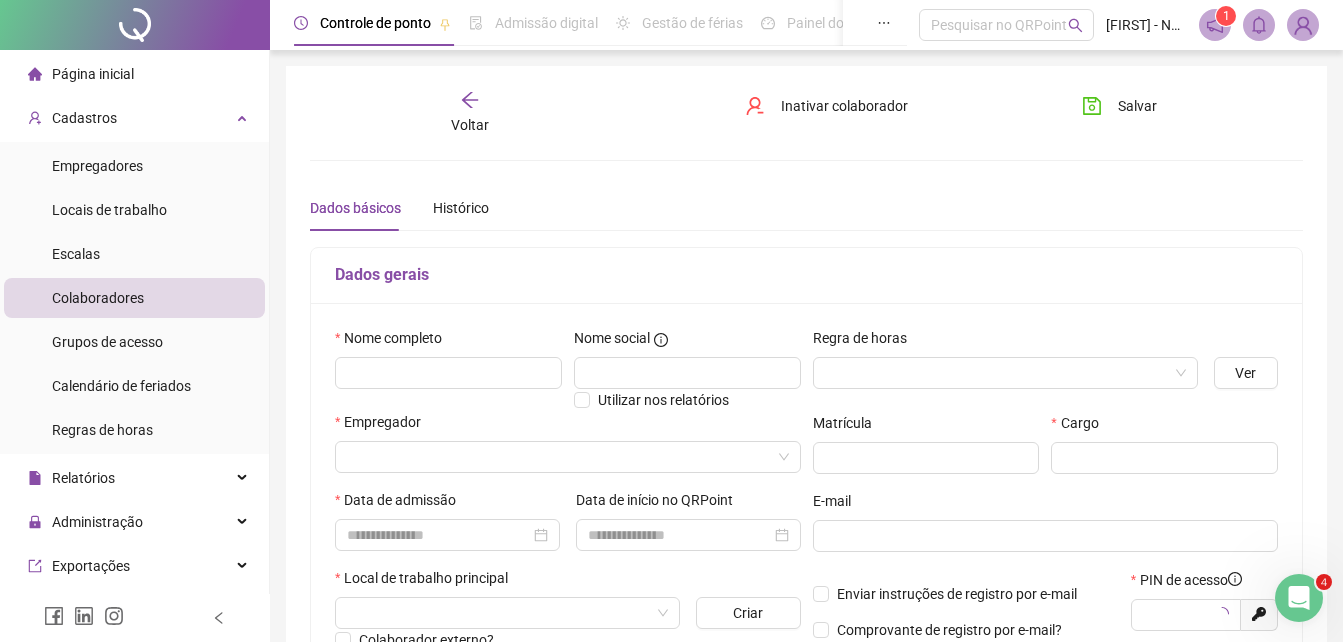 type on "*****" 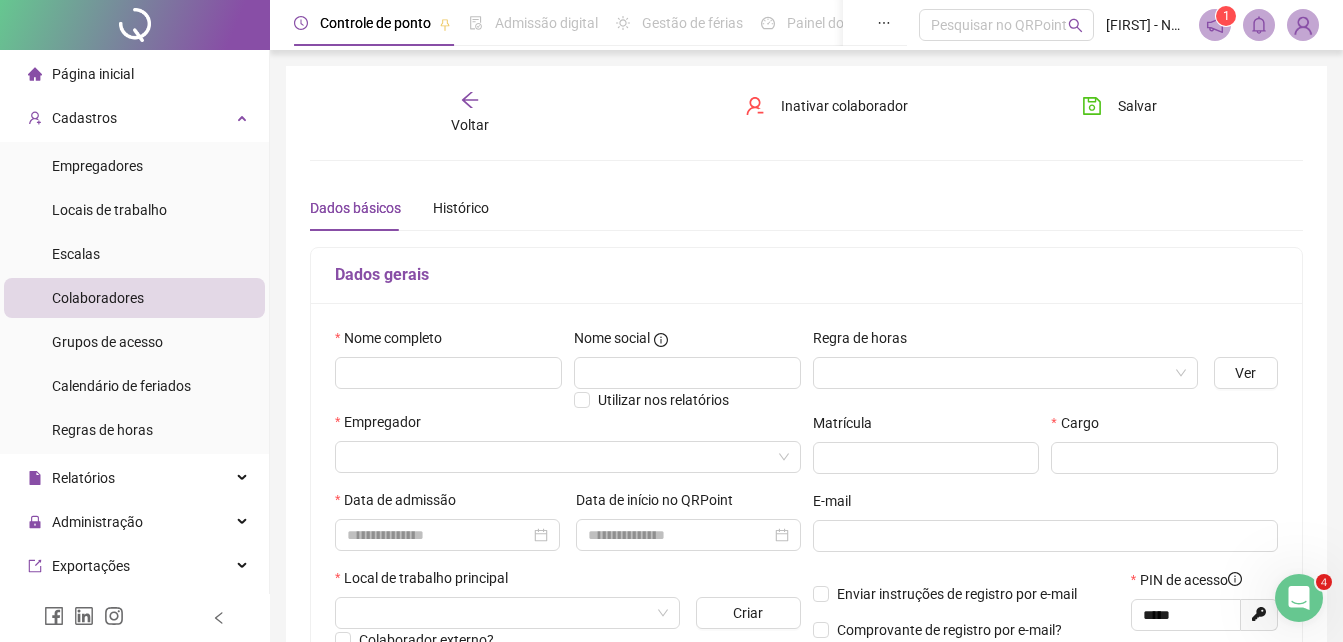 click on "Nome completo" at bounding box center (448, 369) 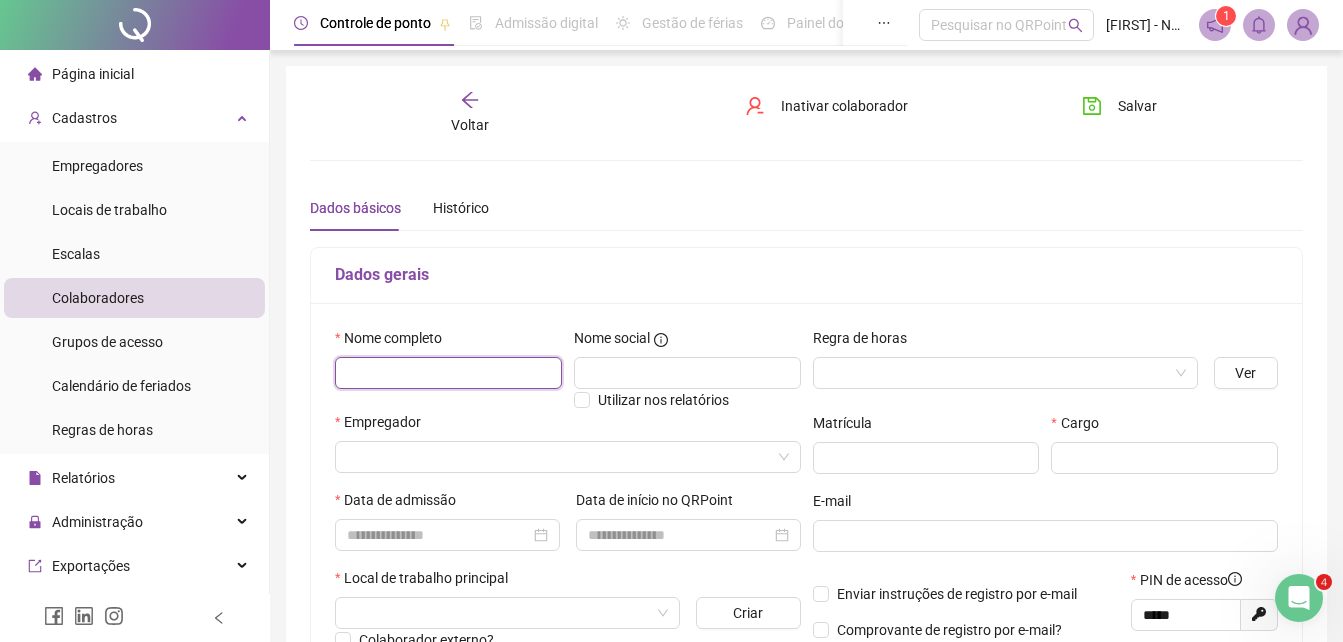 click at bounding box center (448, 373) 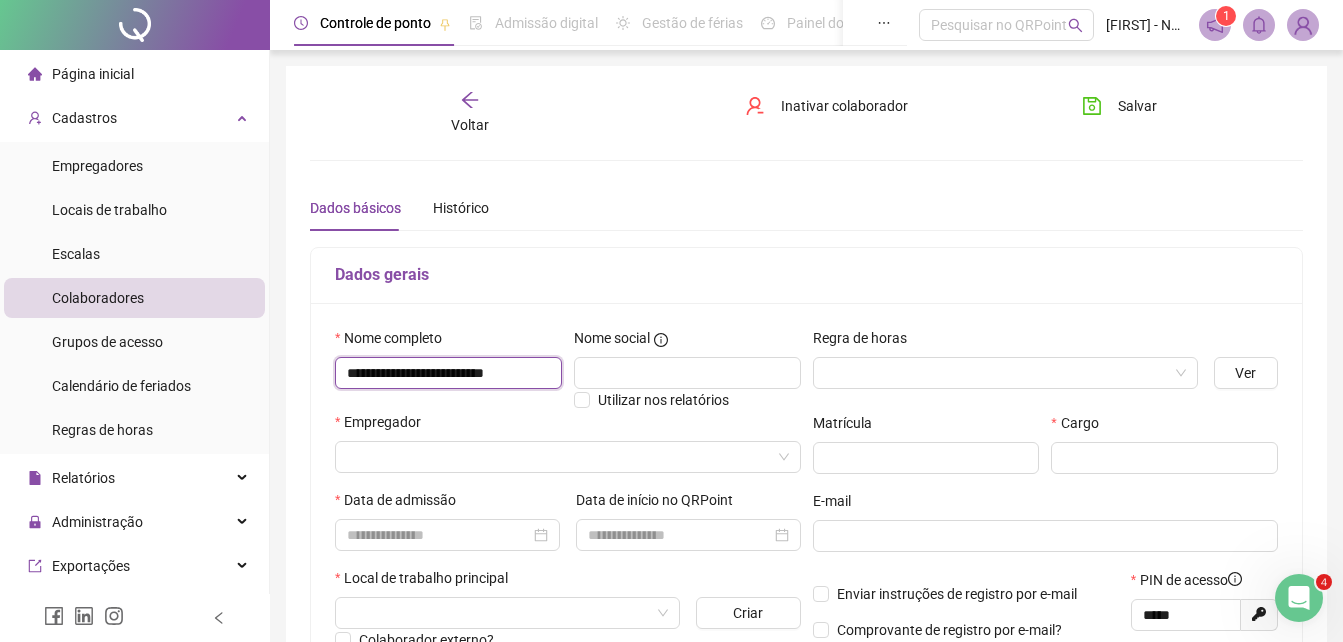 scroll, scrollTop: 0, scrollLeft: 4, axis: horizontal 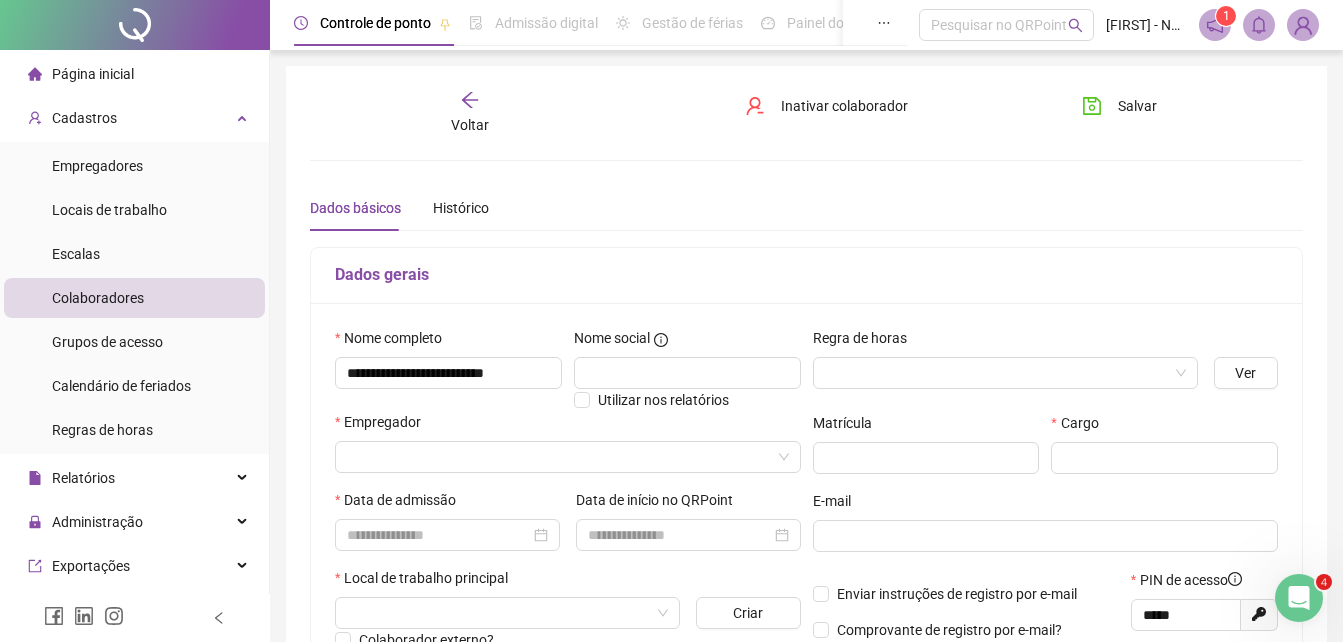 click on "**********" at bounding box center (806, 528) 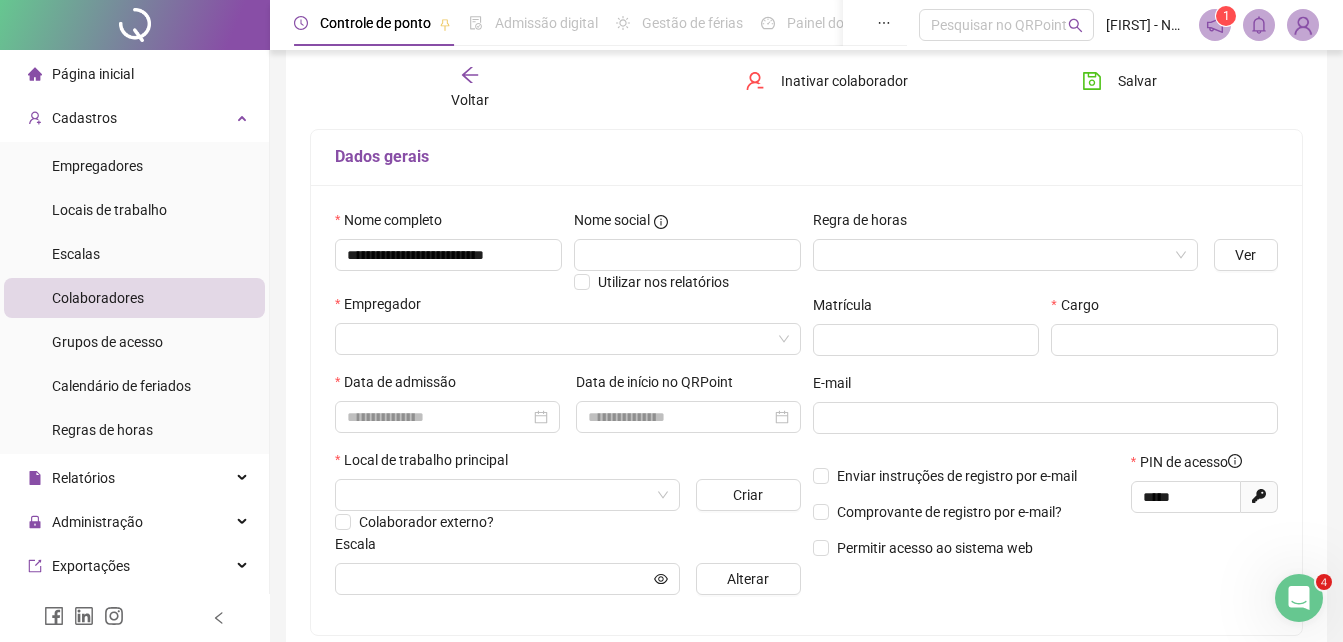 scroll, scrollTop: 160, scrollLeft: 0, axis: vertical 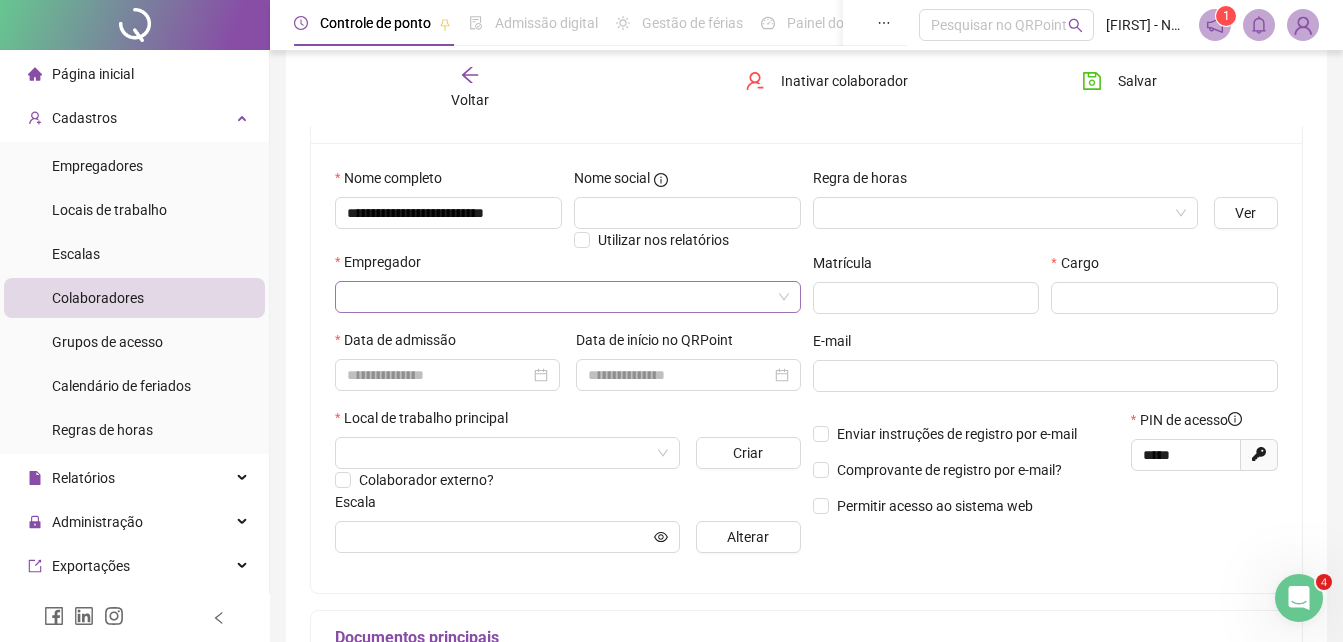 click at bounding box center [559, 297] 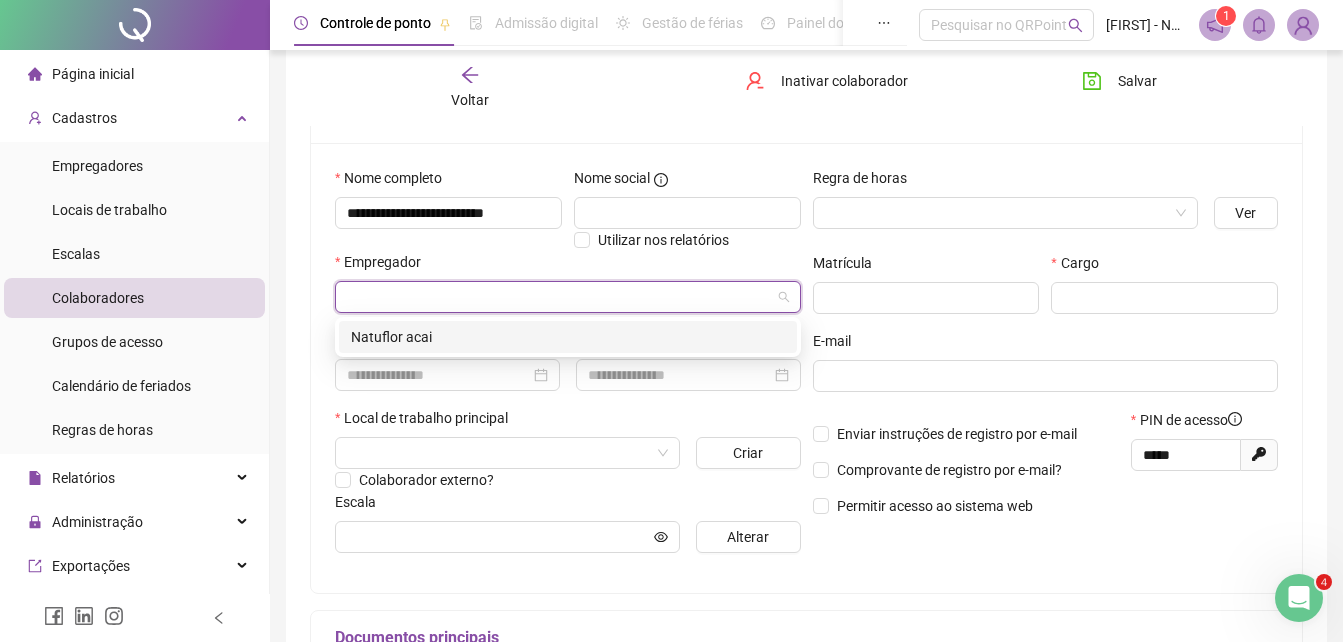 click on "Natuflor acai" at bounding box center (568, 337) 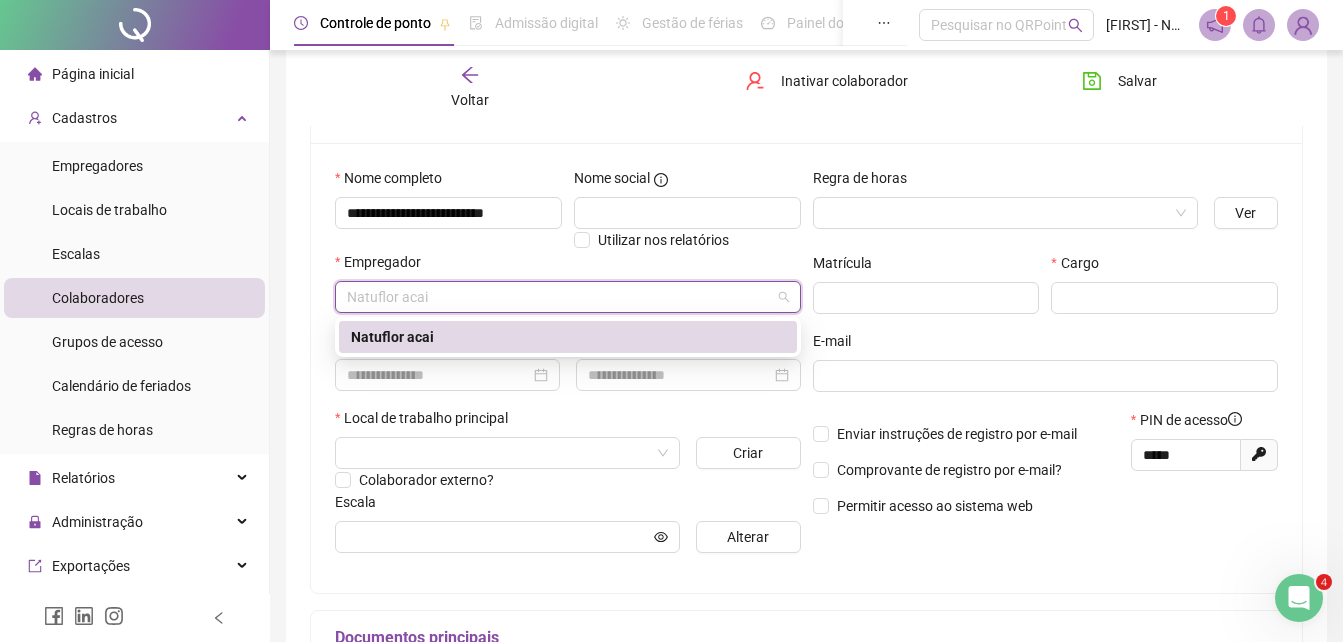 click on "Natuflor acai" at bounding box center [568, 337] 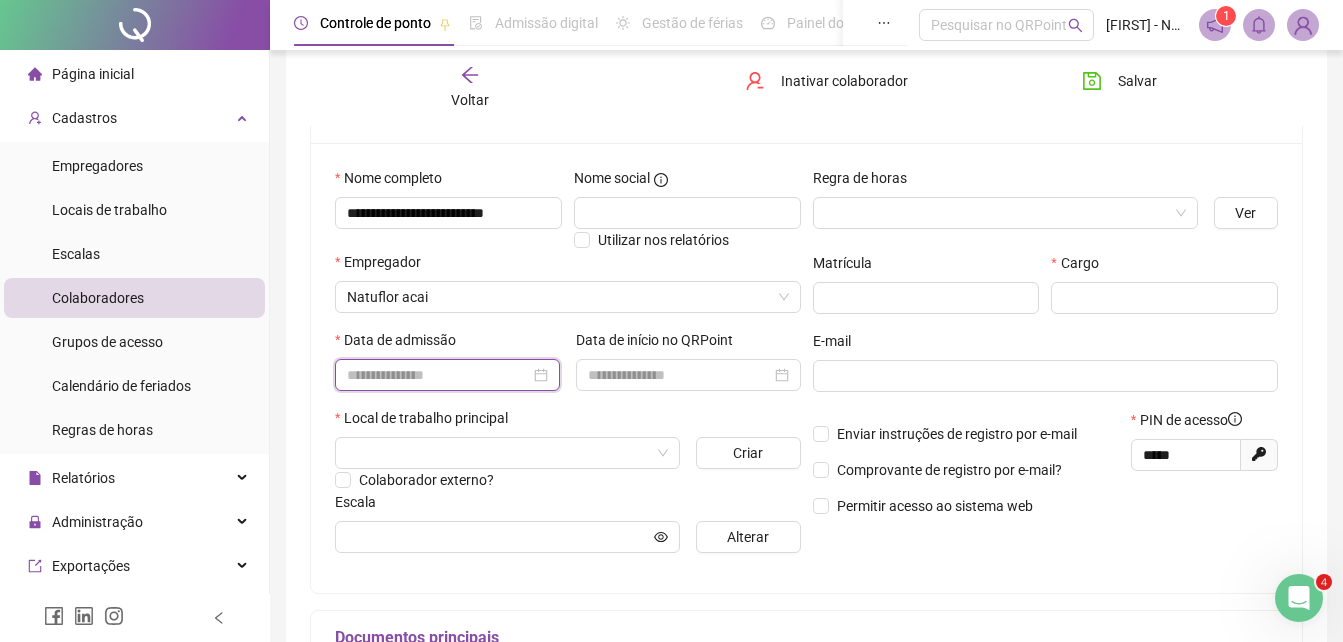 click at bounding box center (438, 375) 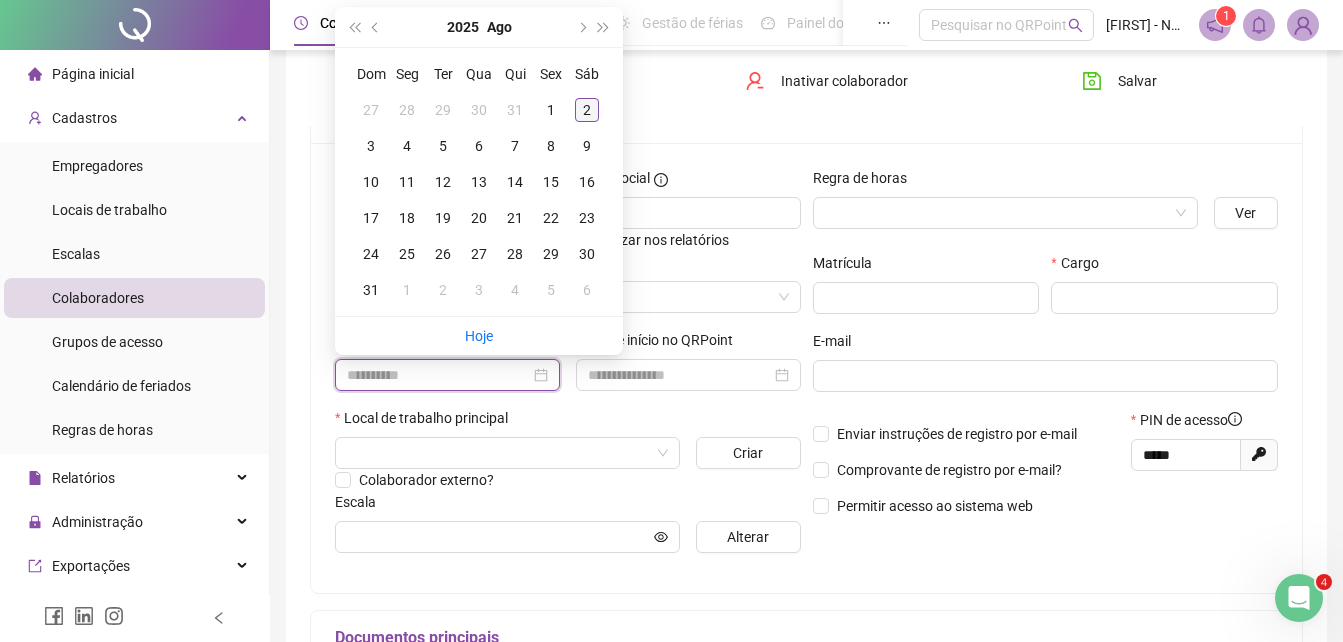 type on "**********" 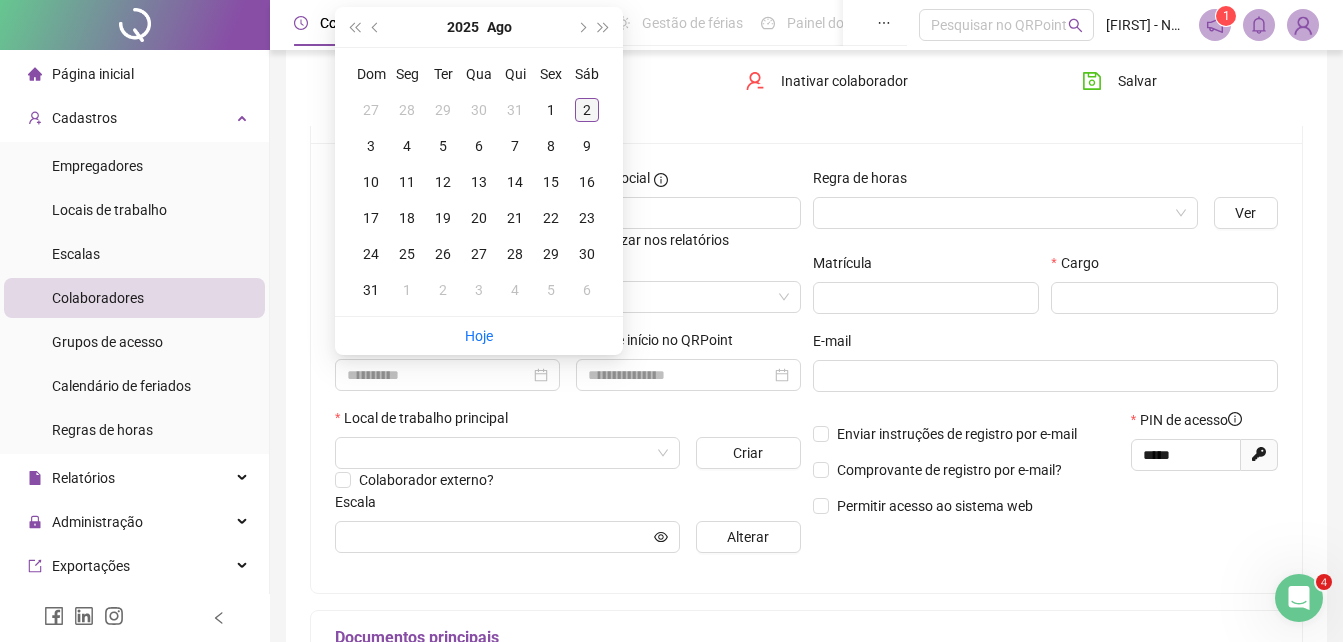 click on "2" at bounding box center (587, 110) 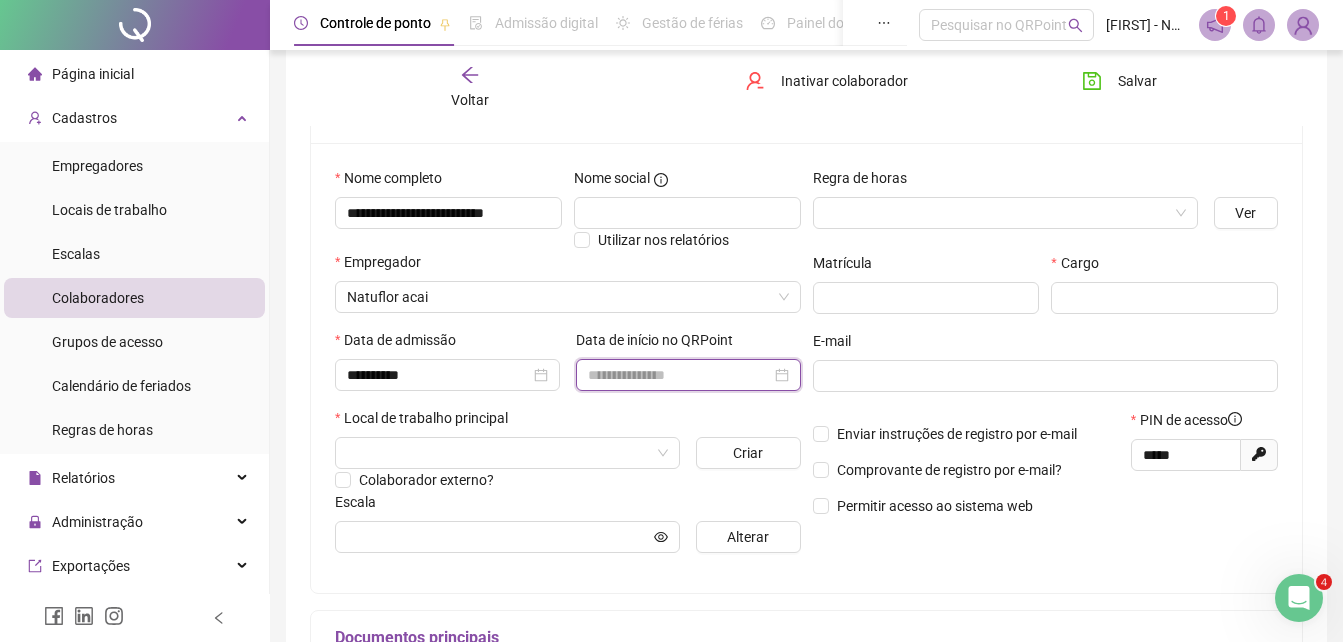 click at bounding box center [679, 375] 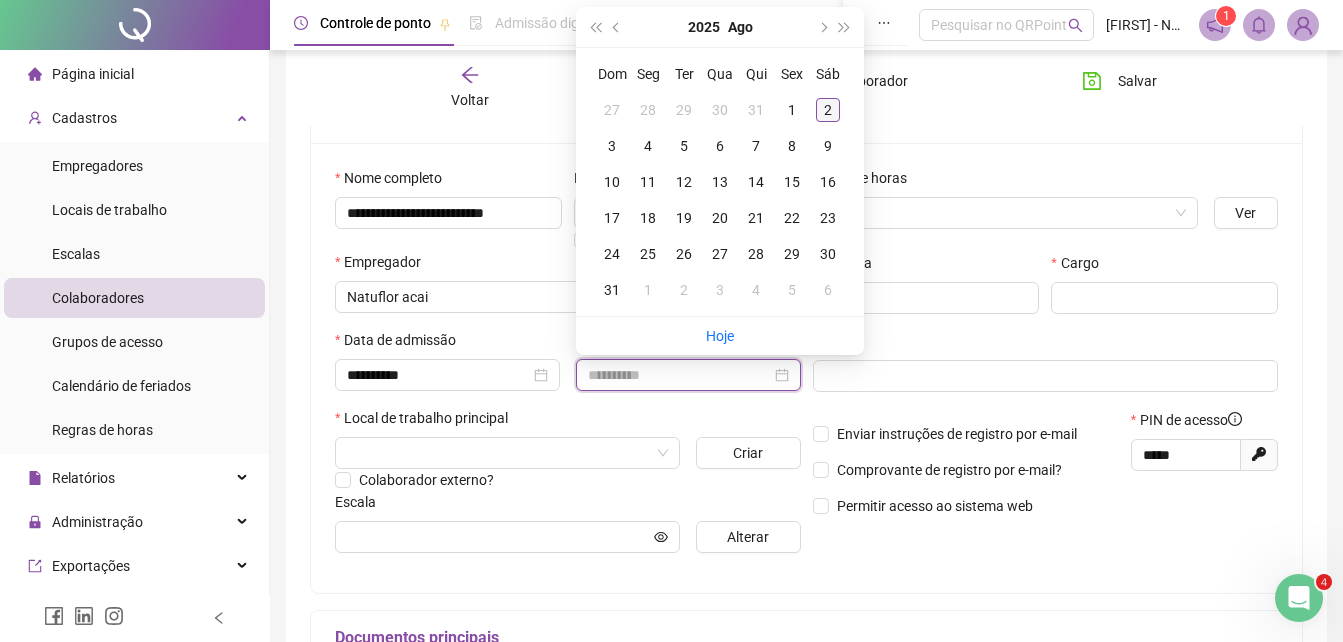 type on "**********" 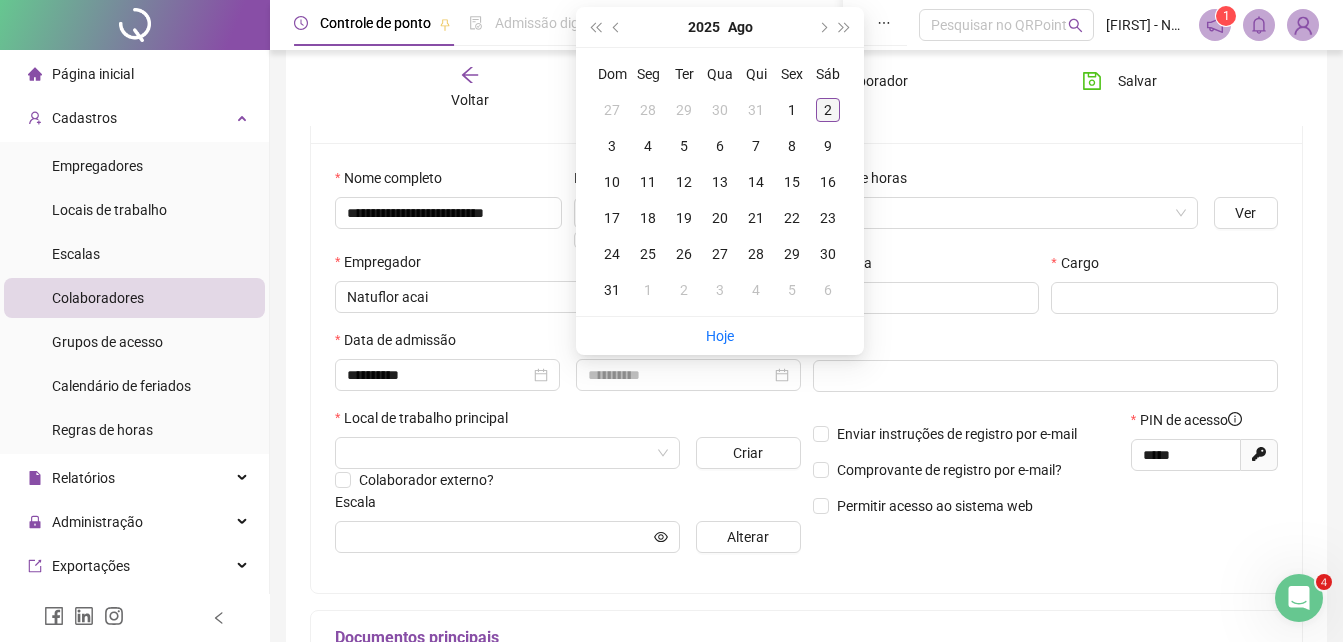 click on "2" at bounding box center (828, 110) 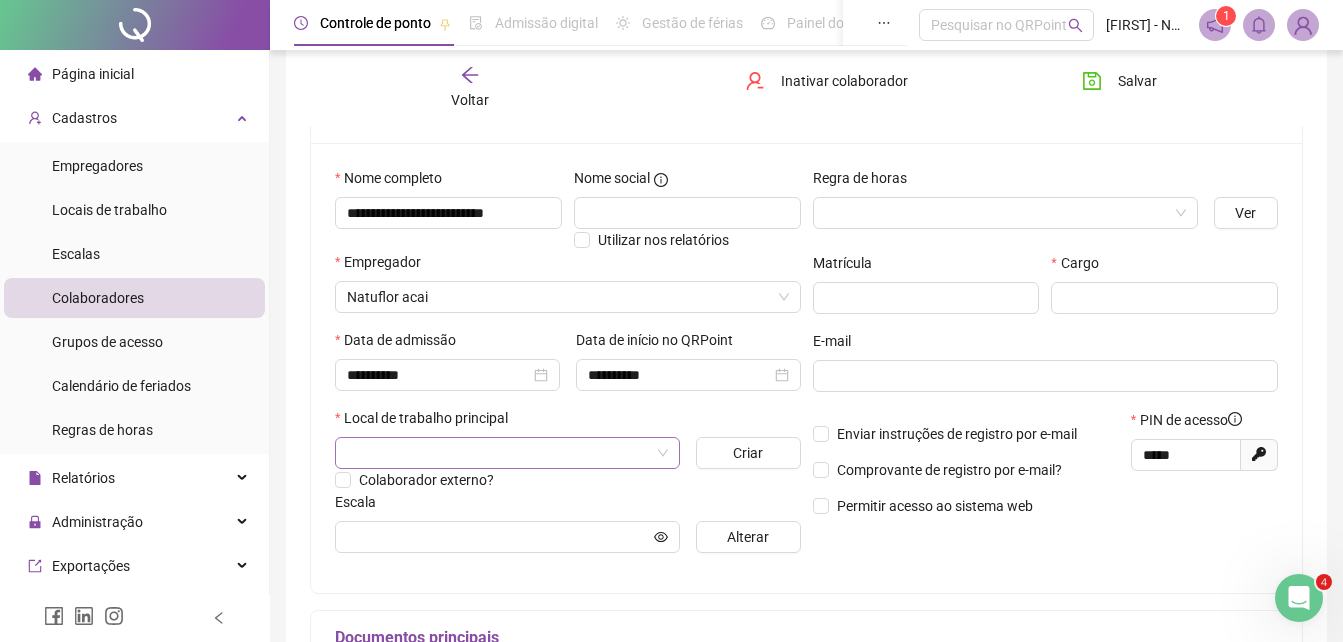 click at bounding box center [498, 453] 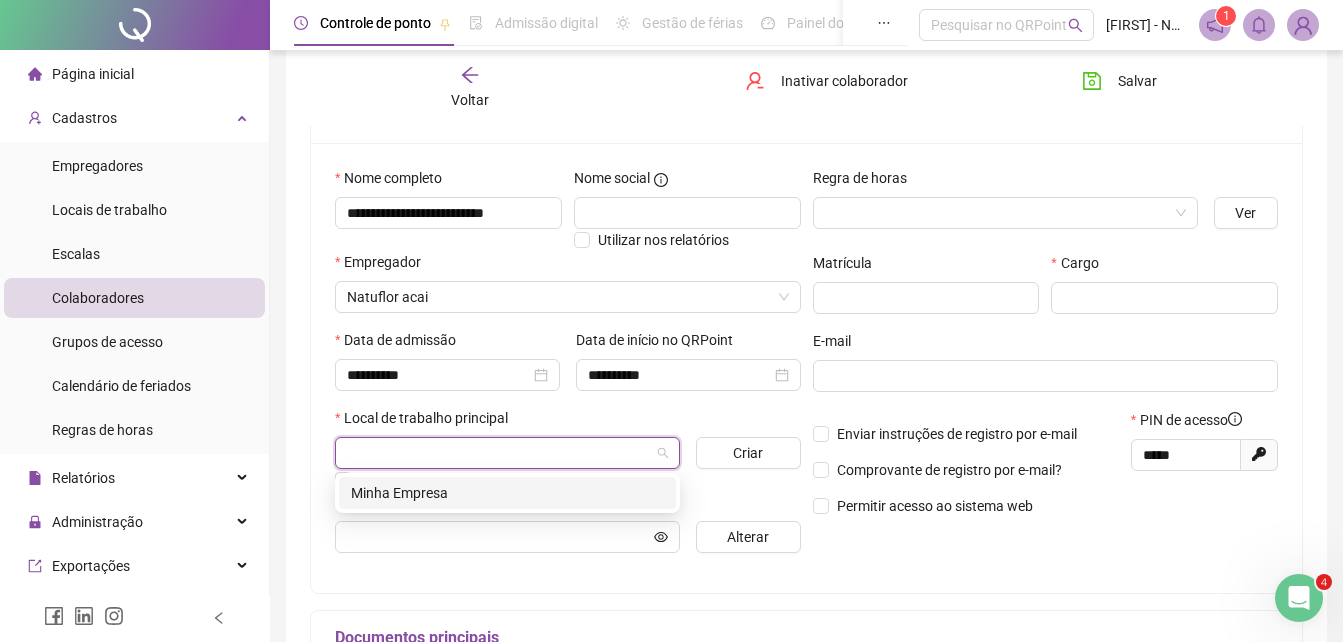 click on "Minha Empresa" at bounding box center [507, 493] 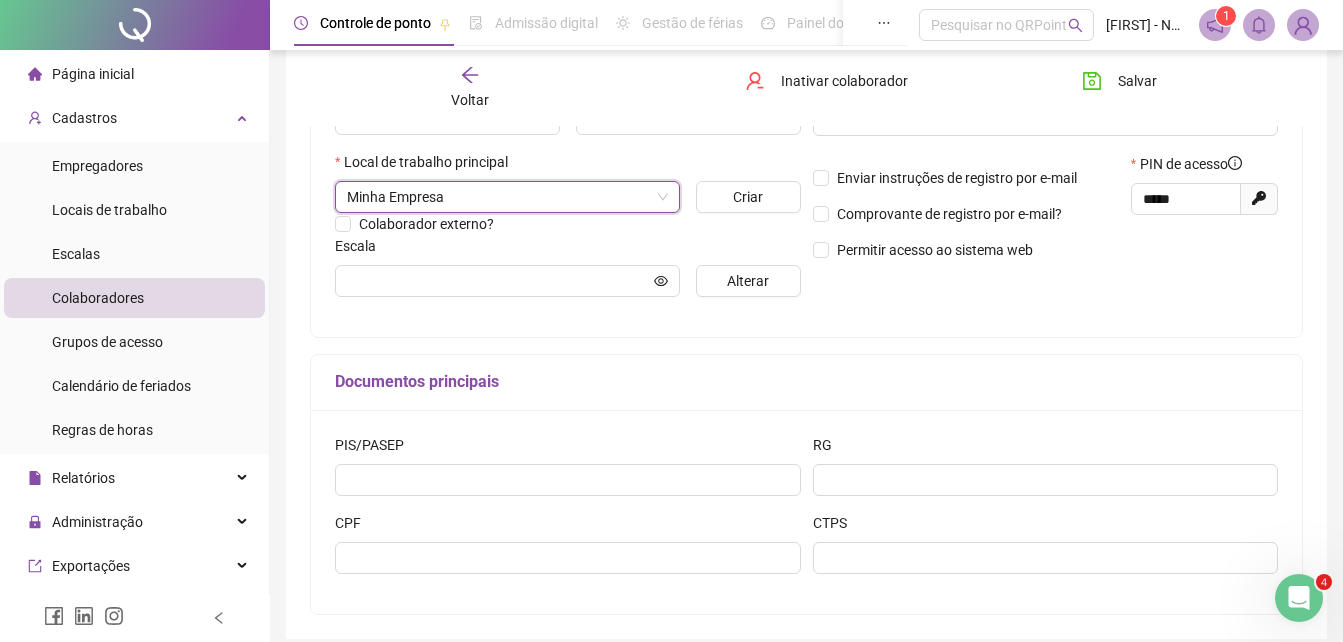 scroll, scrollTop: 418, scrollLeft: 0, axis: vertical 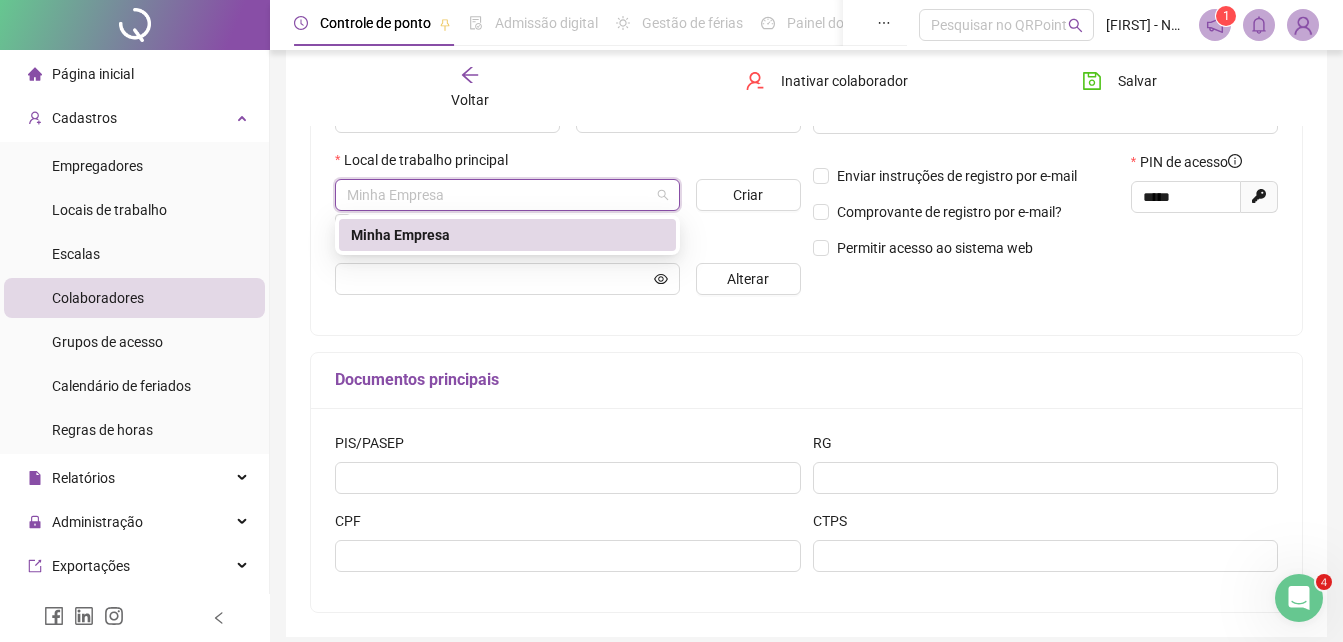 click on "Minha Empresa" at bounding box center (507, 235) 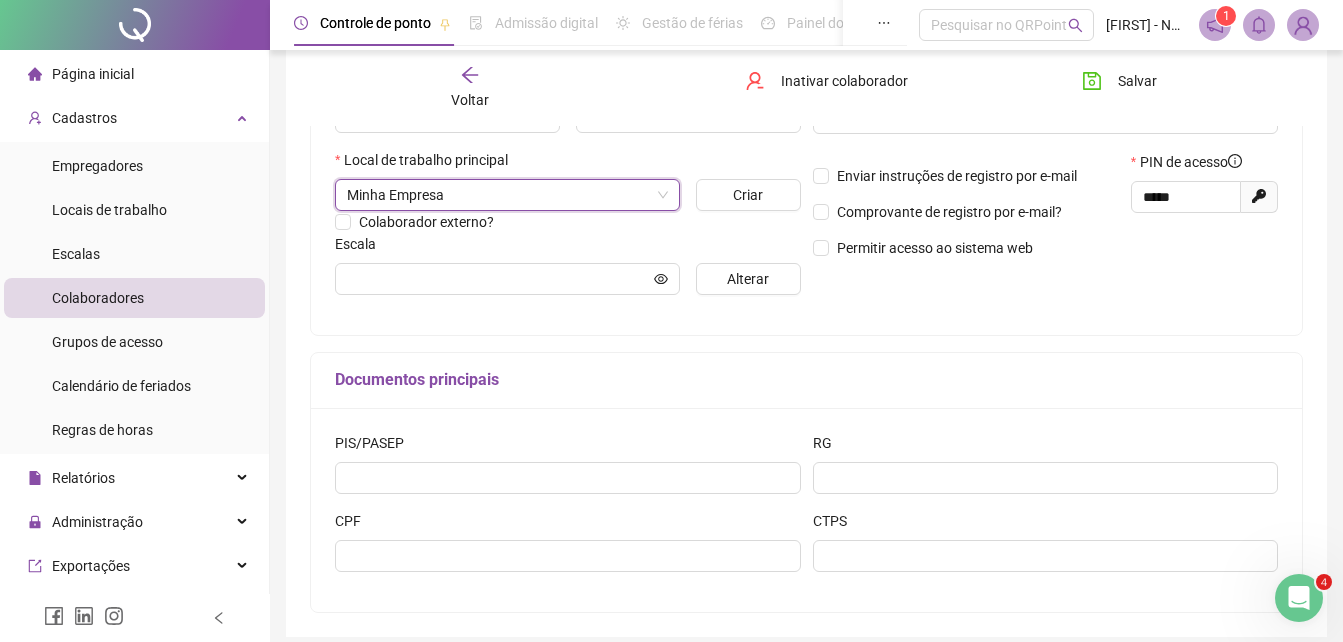 scroll, scrollTop: 499, scrollLeft: 0, axis: vertical 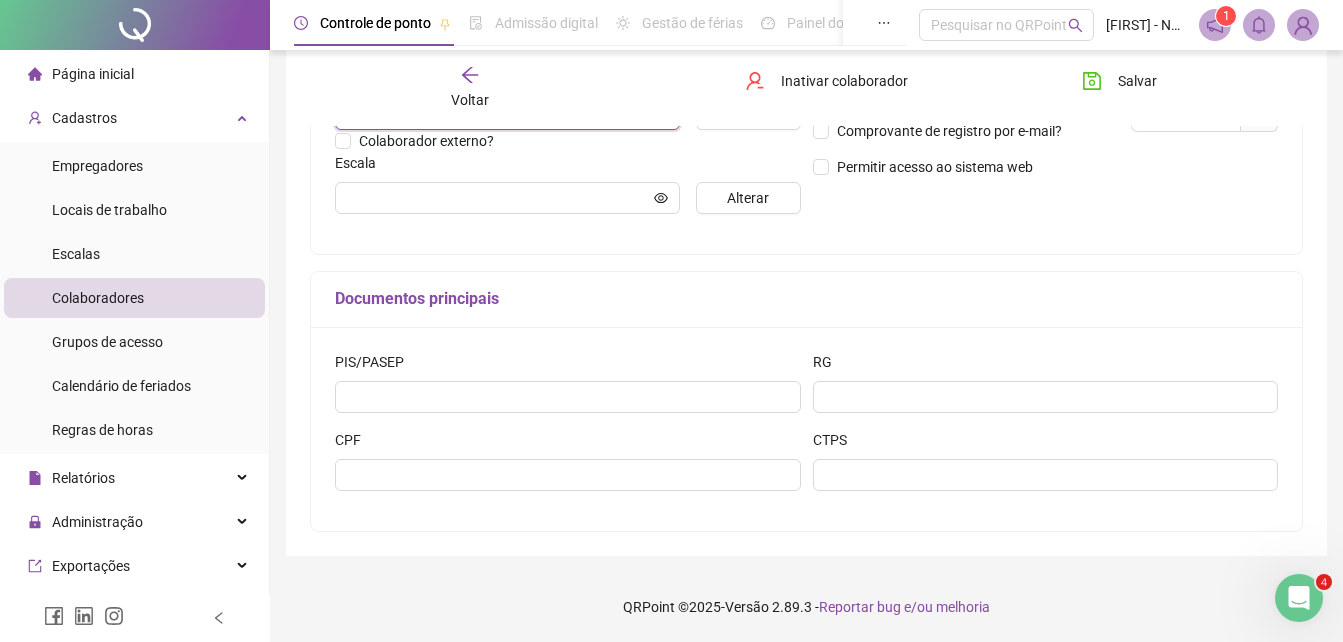 click on "Documentos principais PIS/PASEP RG CPF CTPS" at bounding box center (806, 401) 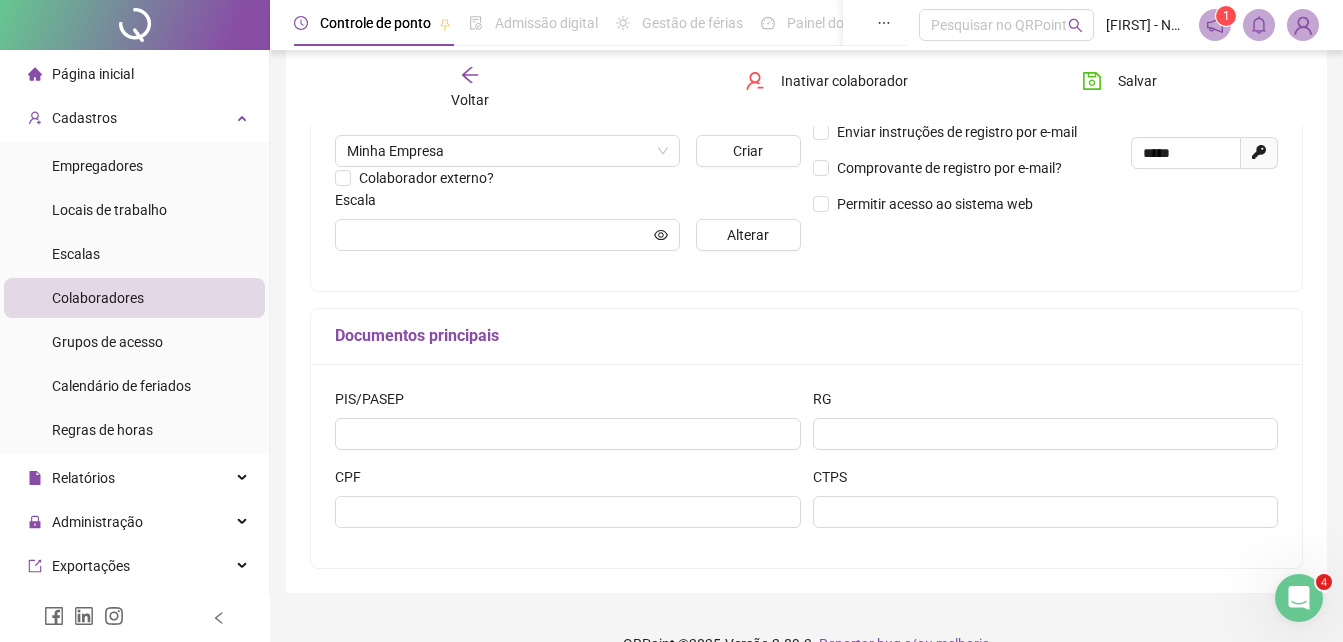 scroll, scrollTop: 459, scrollLeft: 0, axis: vertical 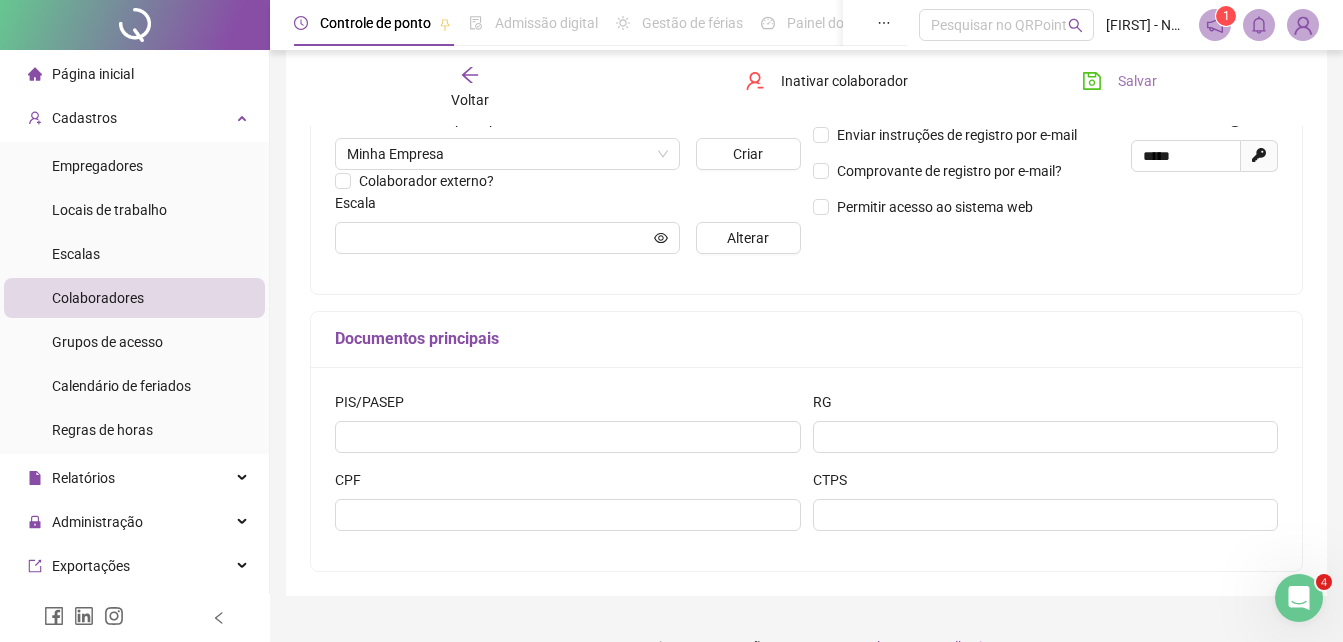 click on "Salvar" at bounding box center (1119, 81) 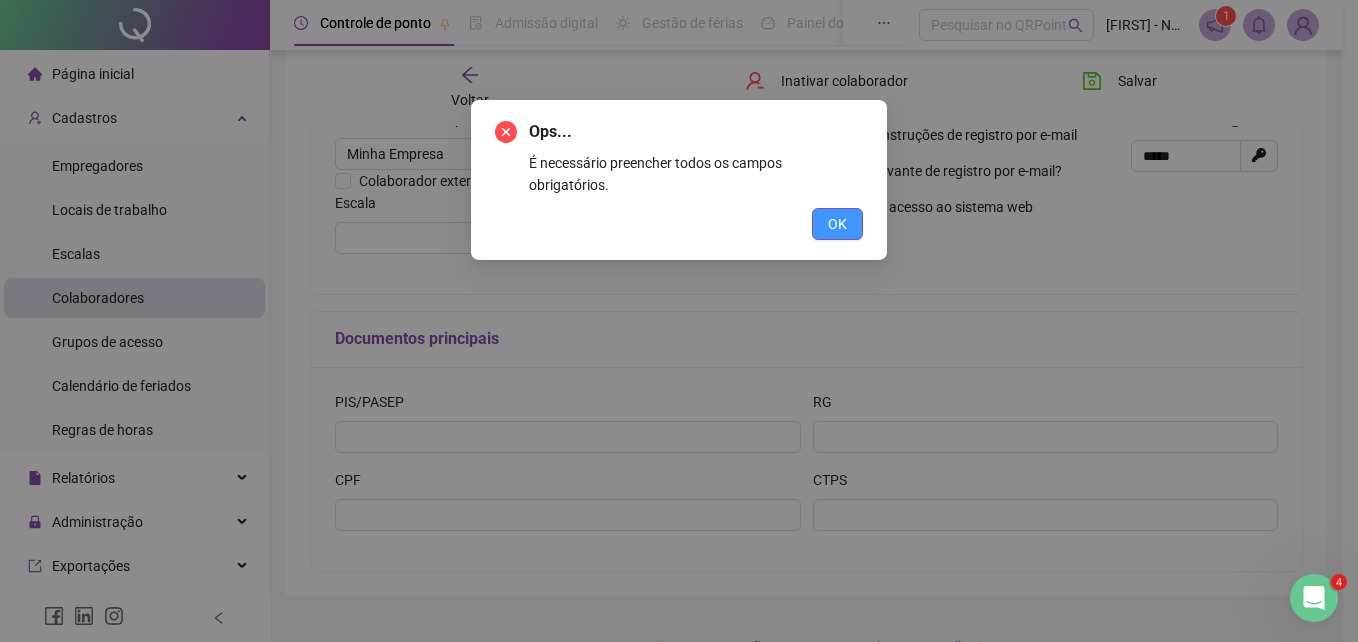 click on "OK" at bounding box center (837, 224) 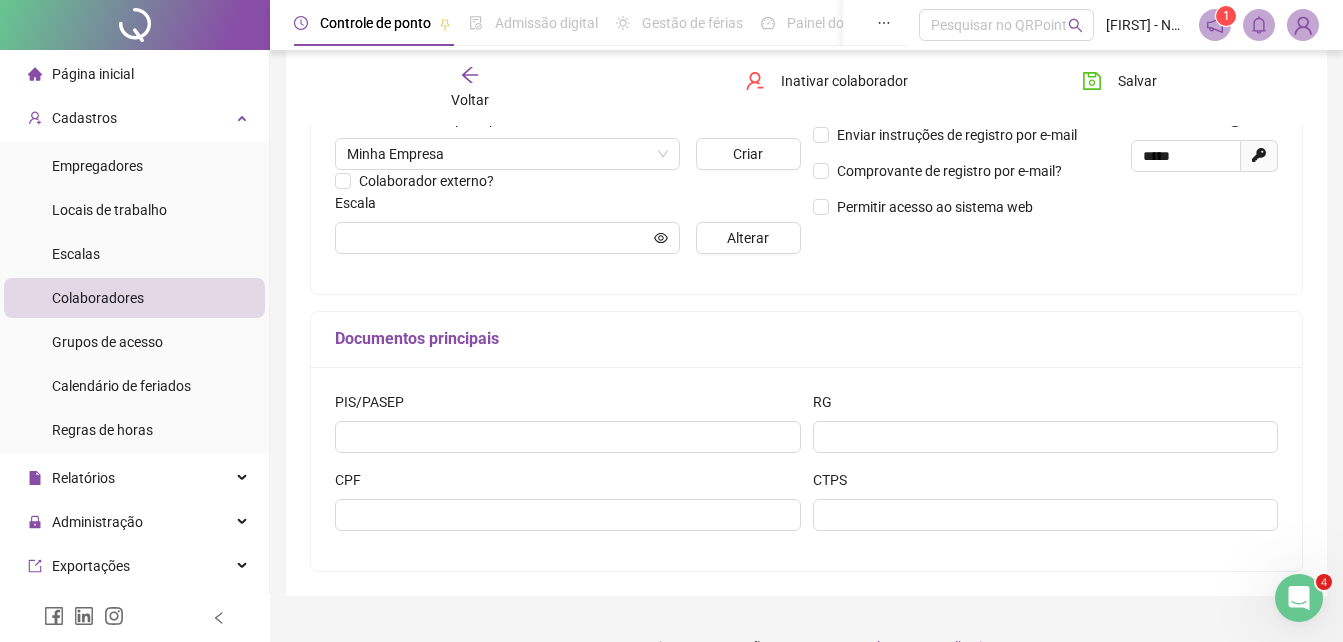 click on "**********" at bounding box center (806, 101) 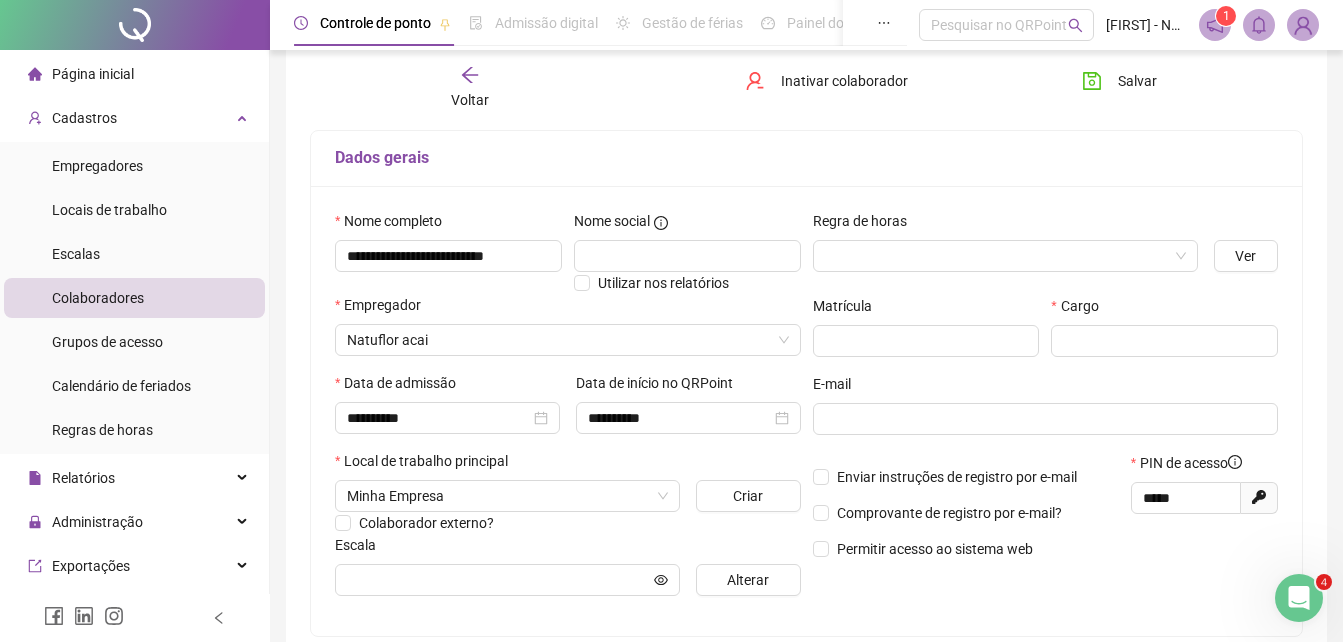 scroll, scrollTop: 120, scrollLeft: 0, axis: vertical 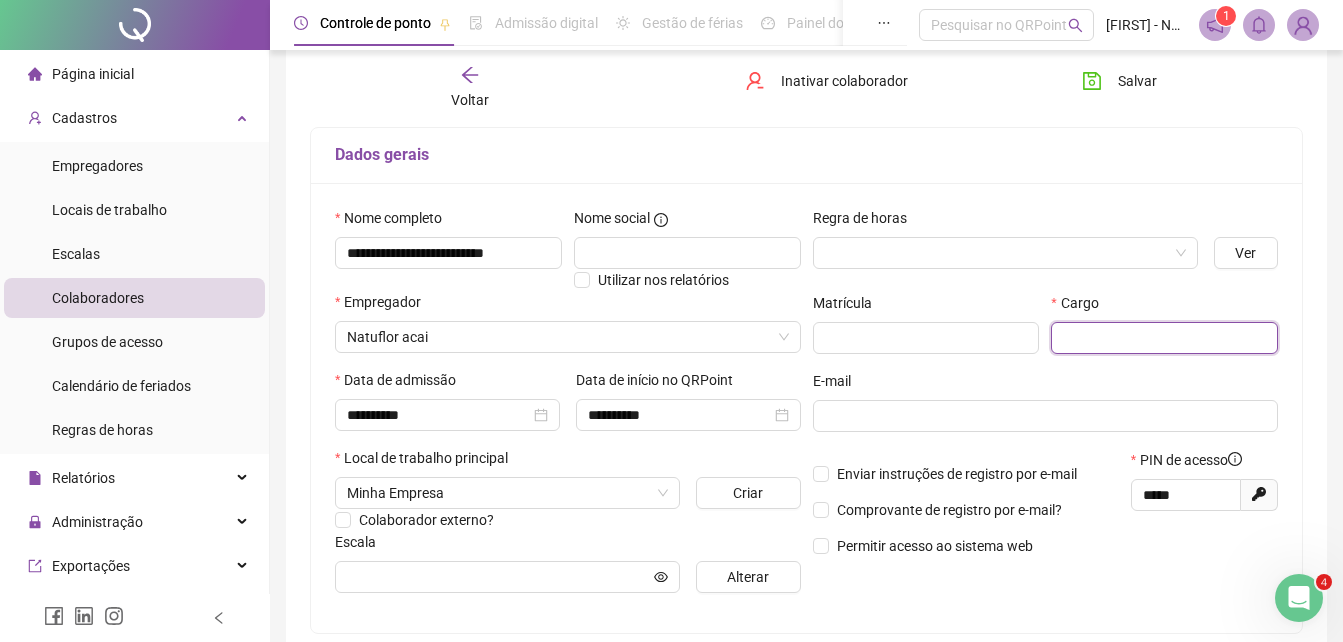 click at bounding box center [1164, 338] 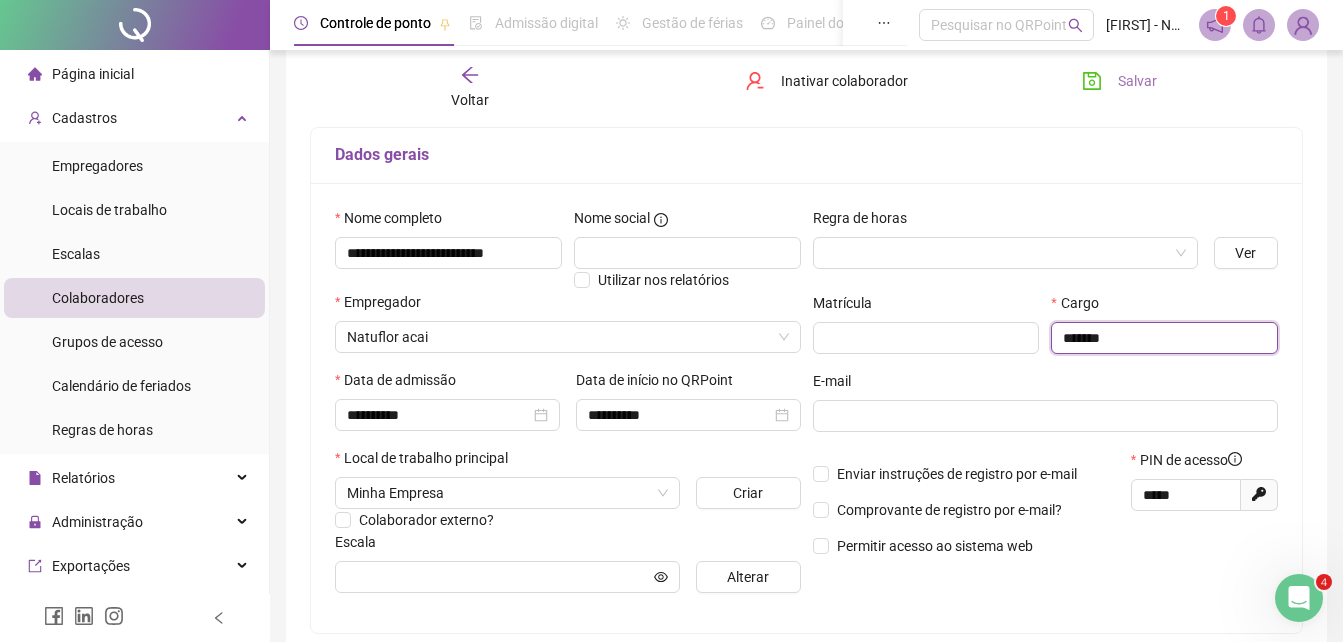 type on "*******" 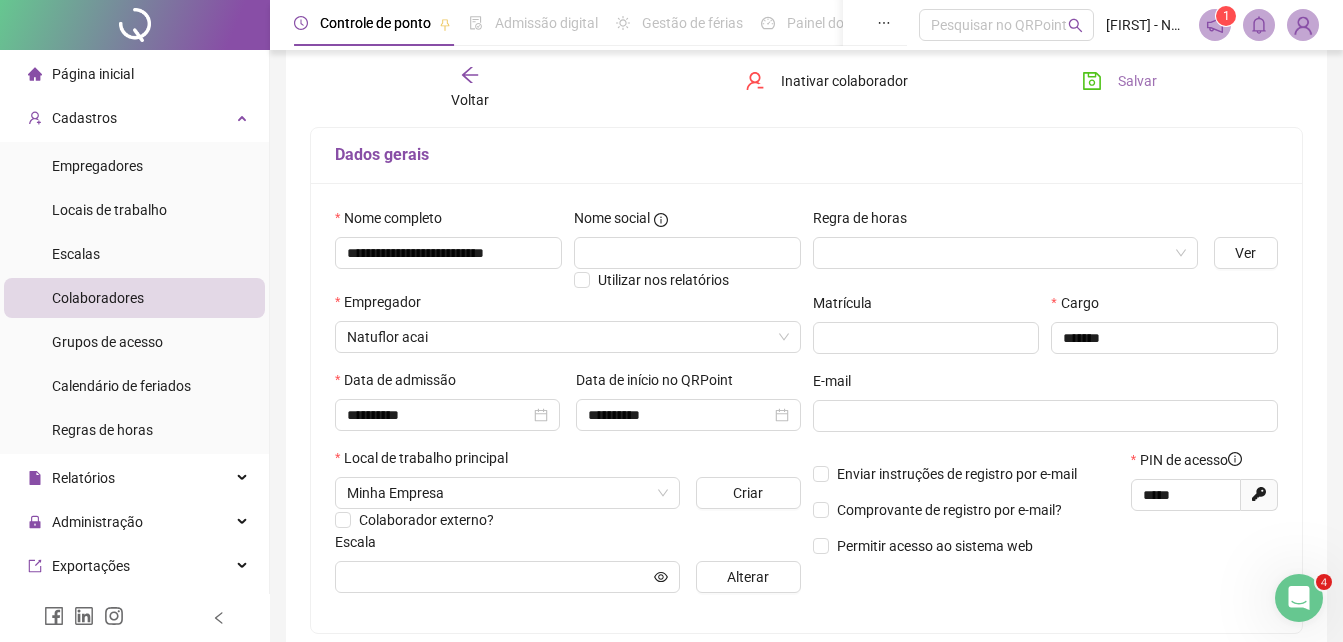click on "Salvar" at bounding box center [1119, 81] 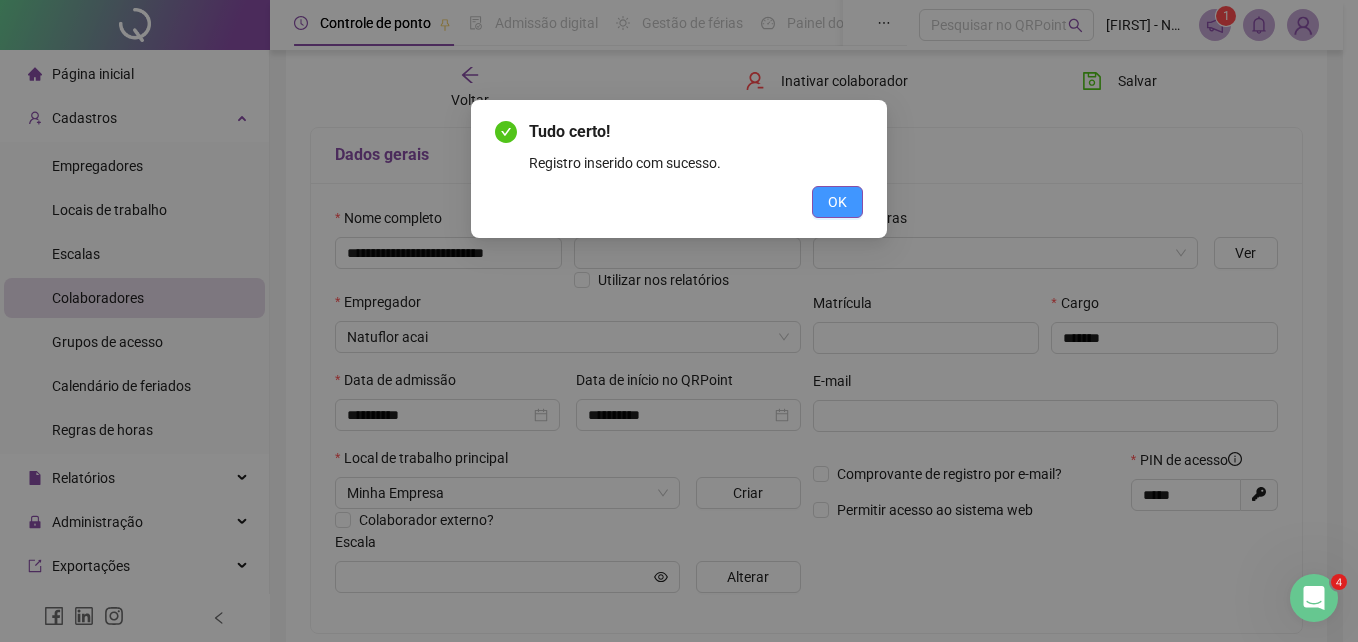click on "OK" at bounding box center [837, 202] 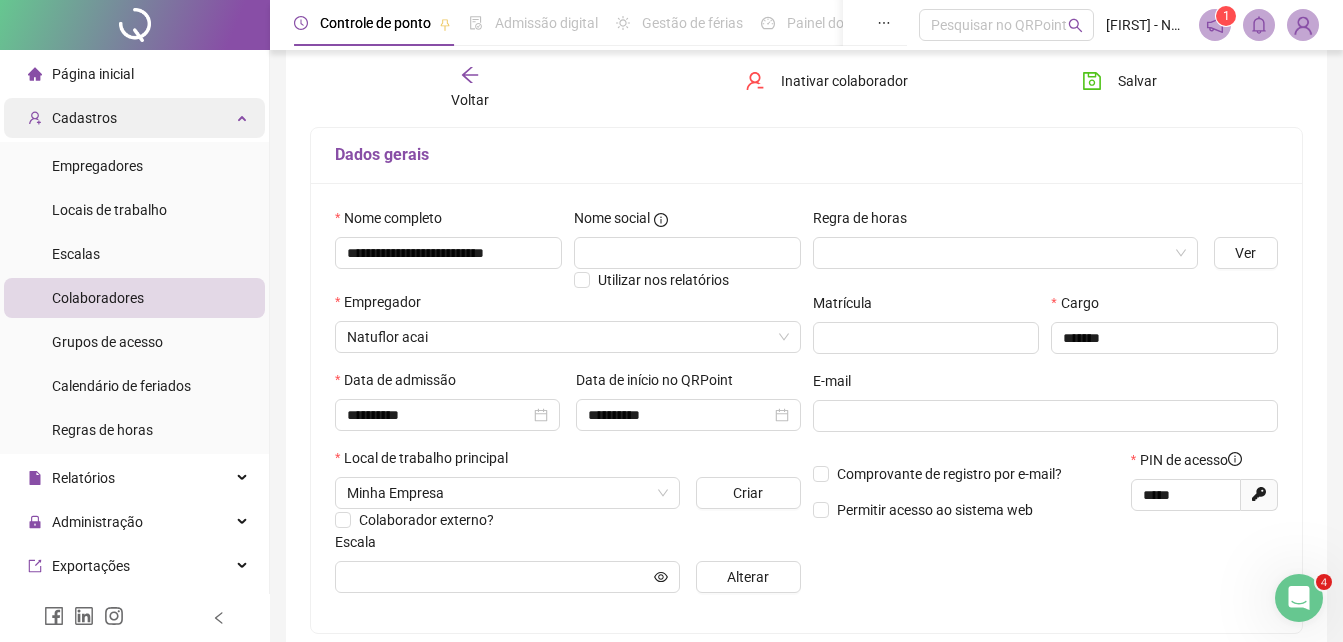 click on "Cadastros" at bounding box center [134, 118] 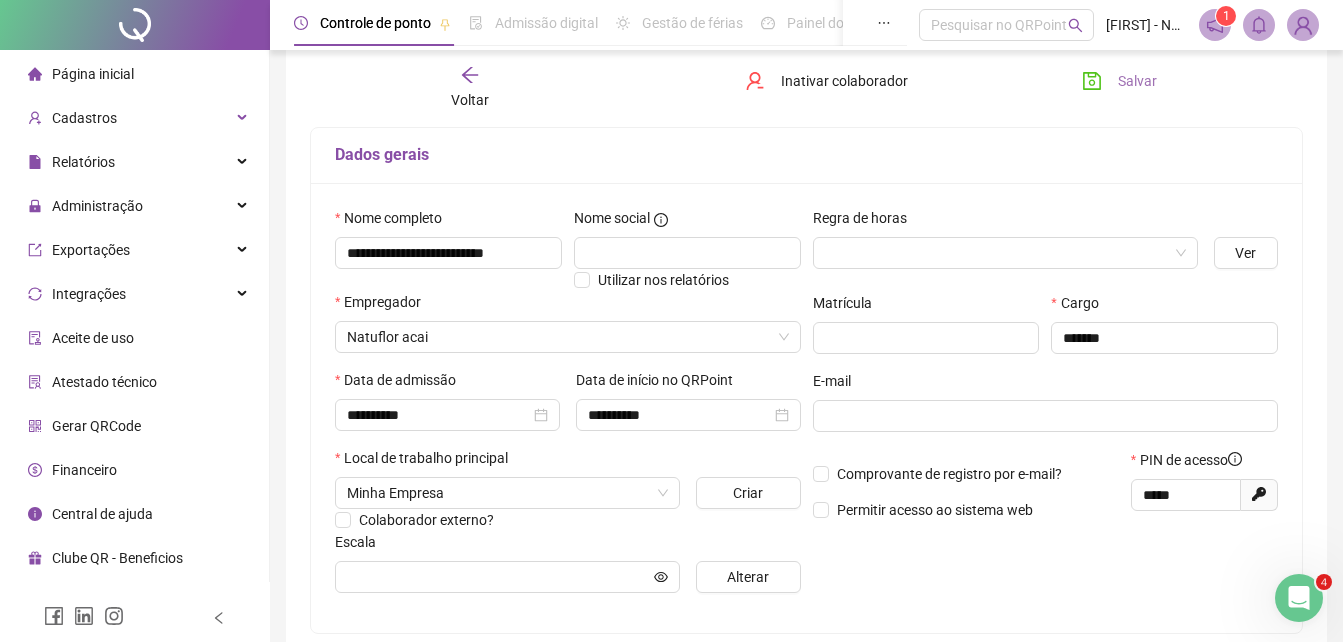 click on "Salvar" at bounding box center [1119, 81] 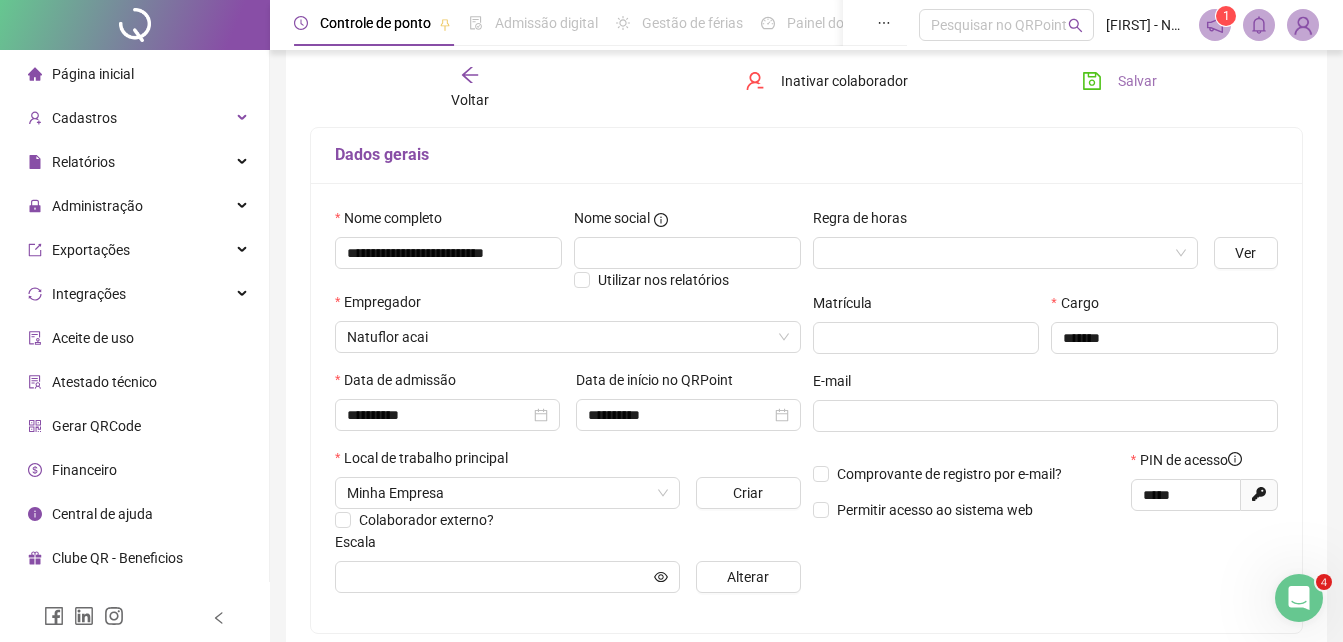 click on "Salvar" at bounding box center [1119, 81] 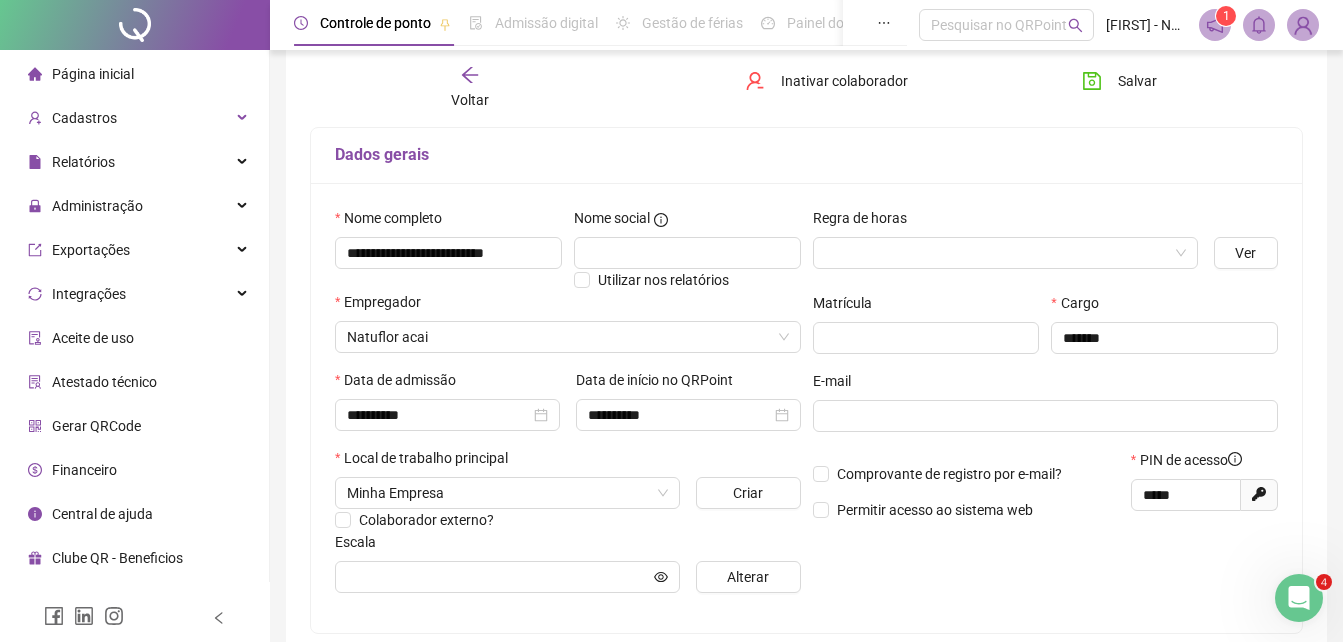 click on "Voltar Inativar colaborador Salvar" at bounding box center (806, 88) 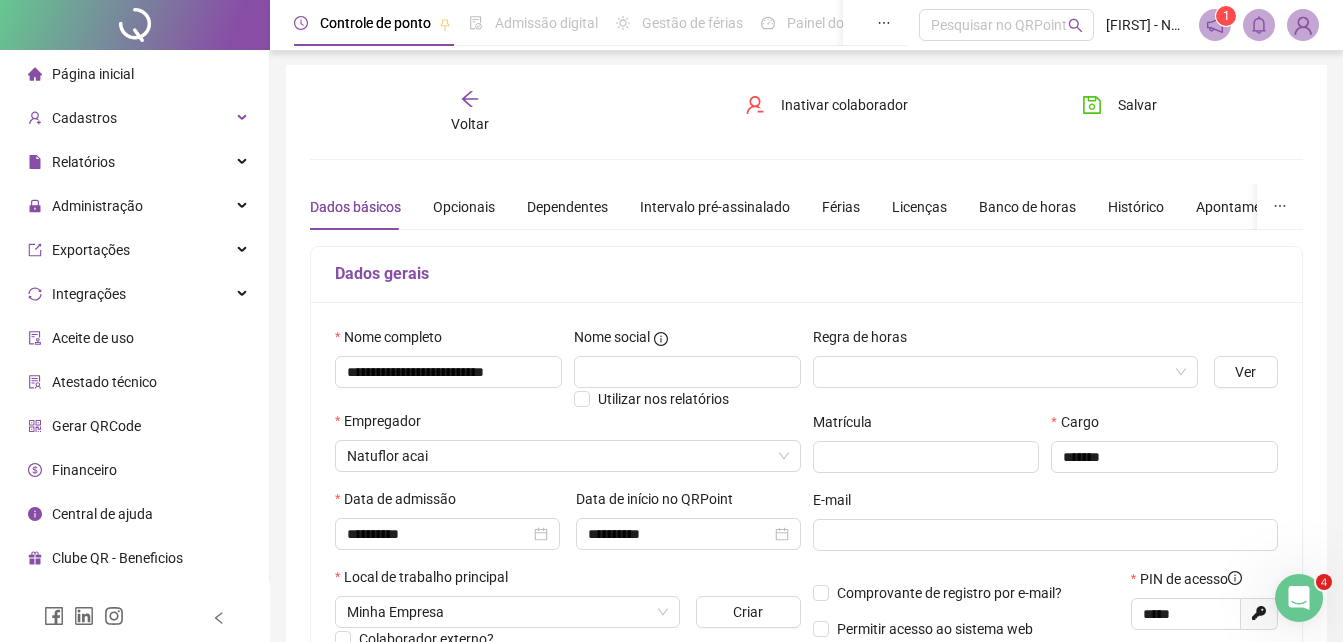 scroll, scrollTop: 0, scrollLeft: 0, axis: both 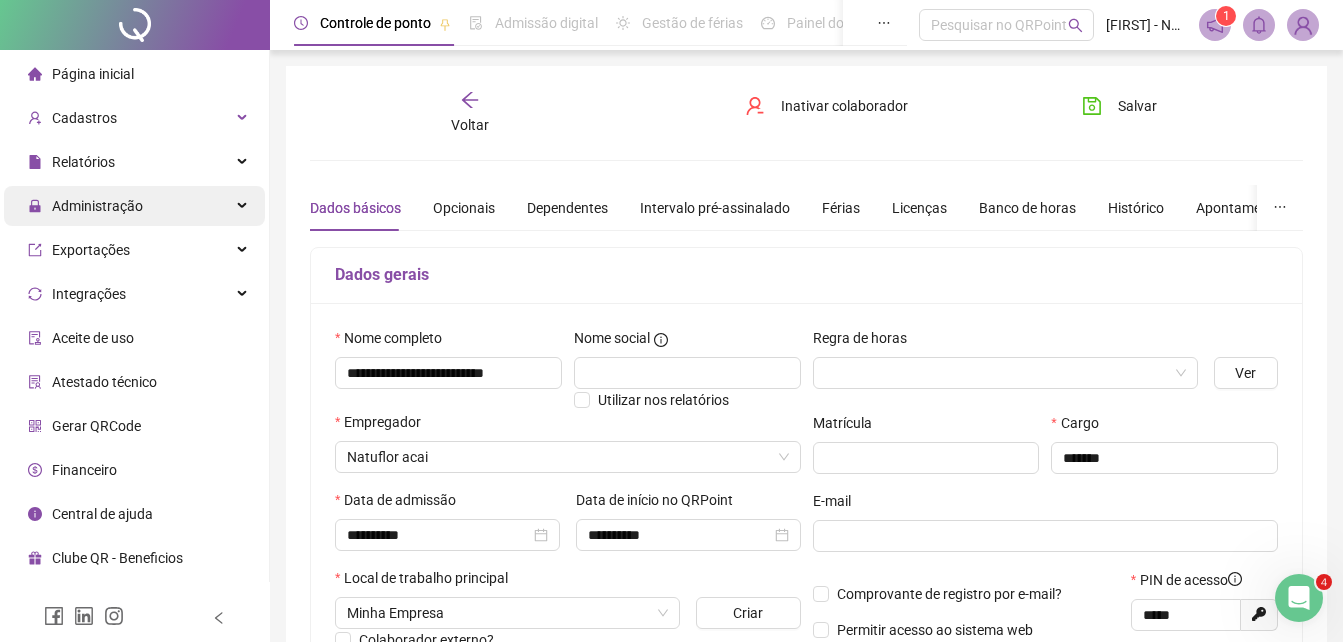 click on "Administração" at bounding box center [97, 206] 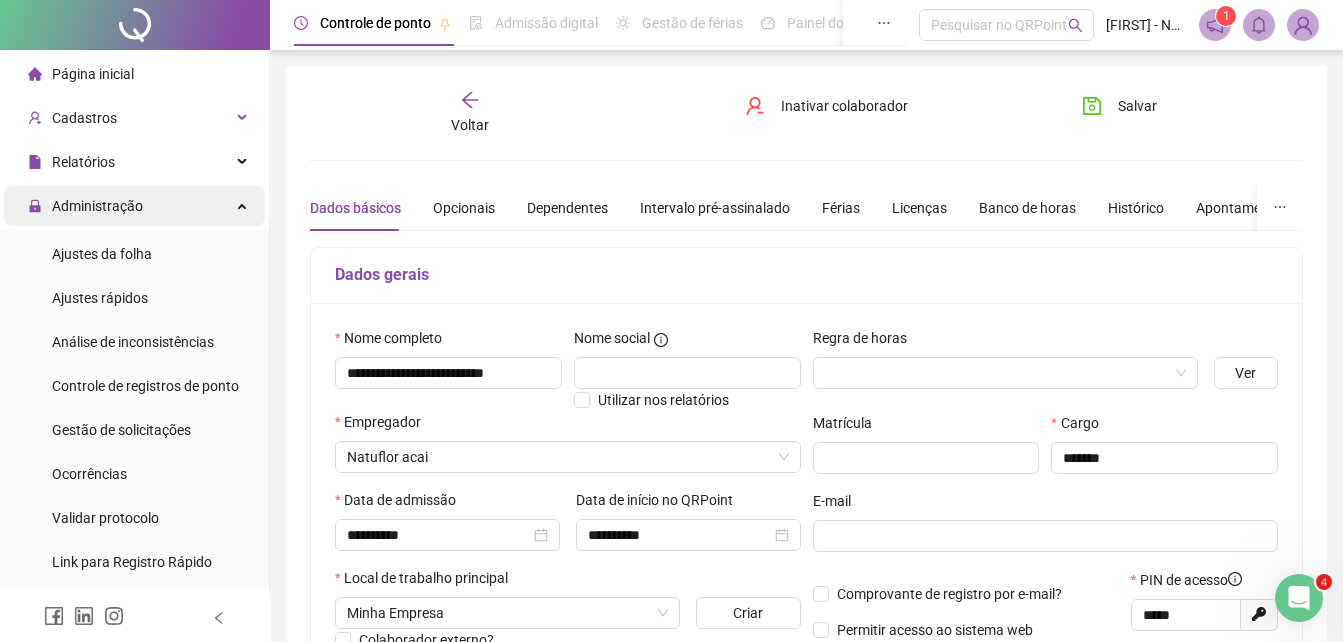click on "Administração" at bounding box center (97, 206) 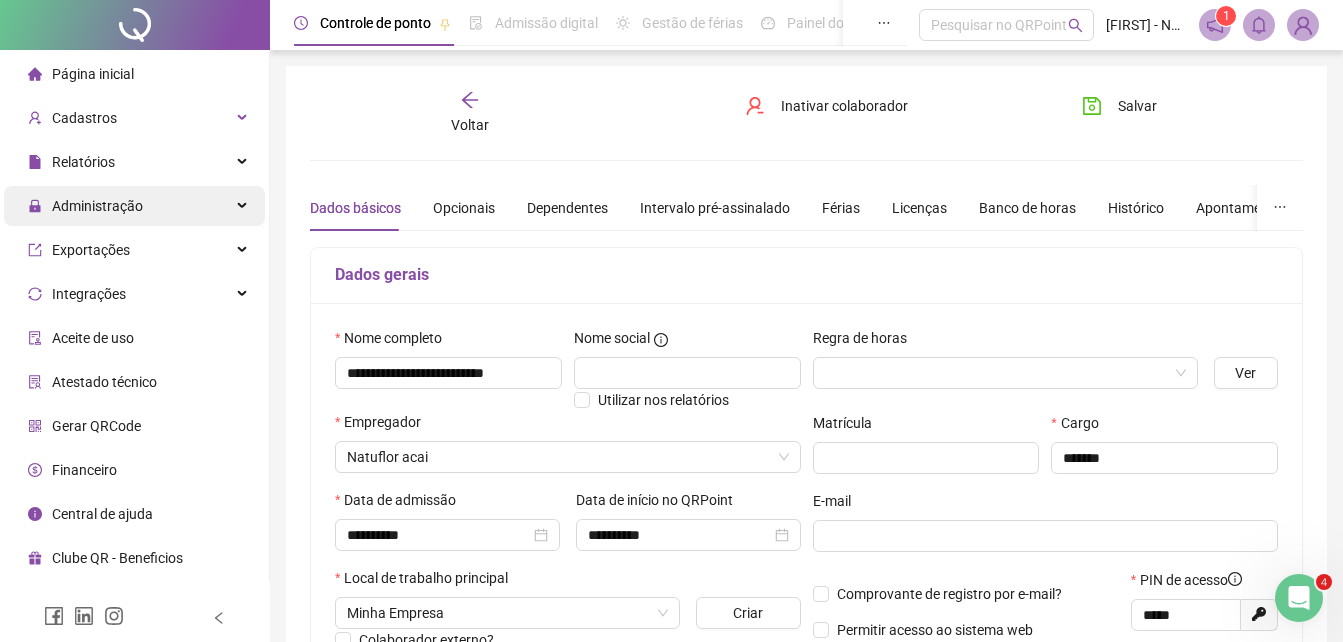 click on "Administração" at bounding box center [97, 206] 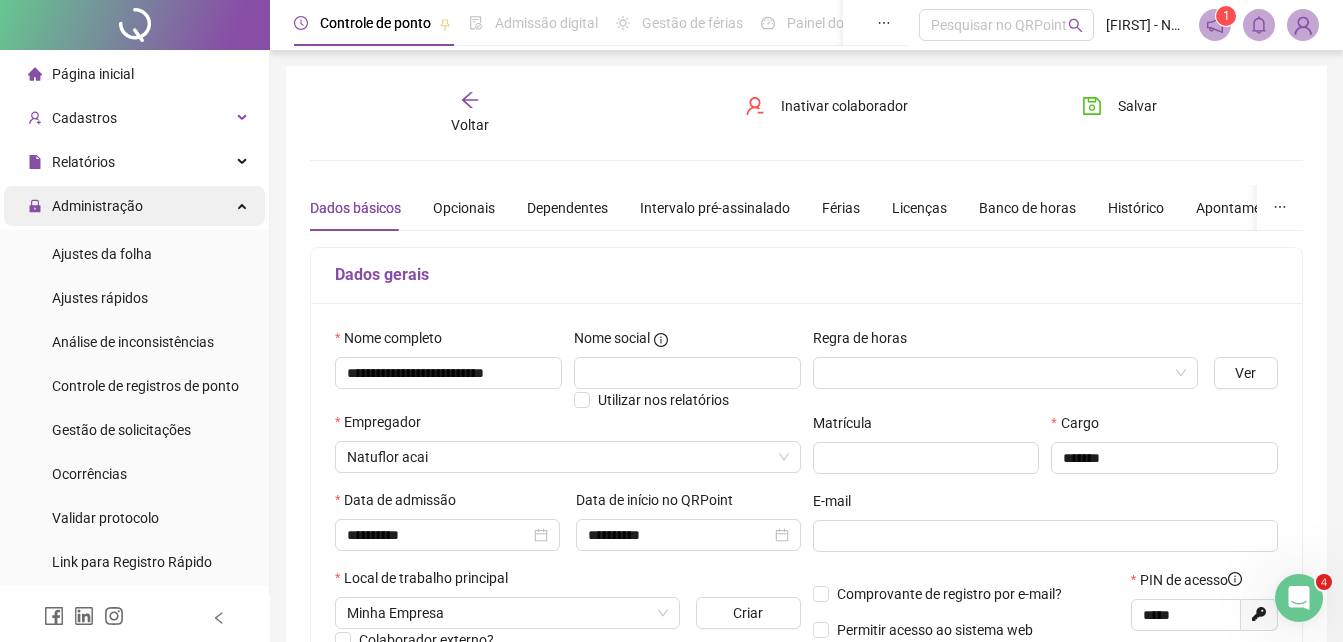 click on "Administração" at bounding box center [97, 206] 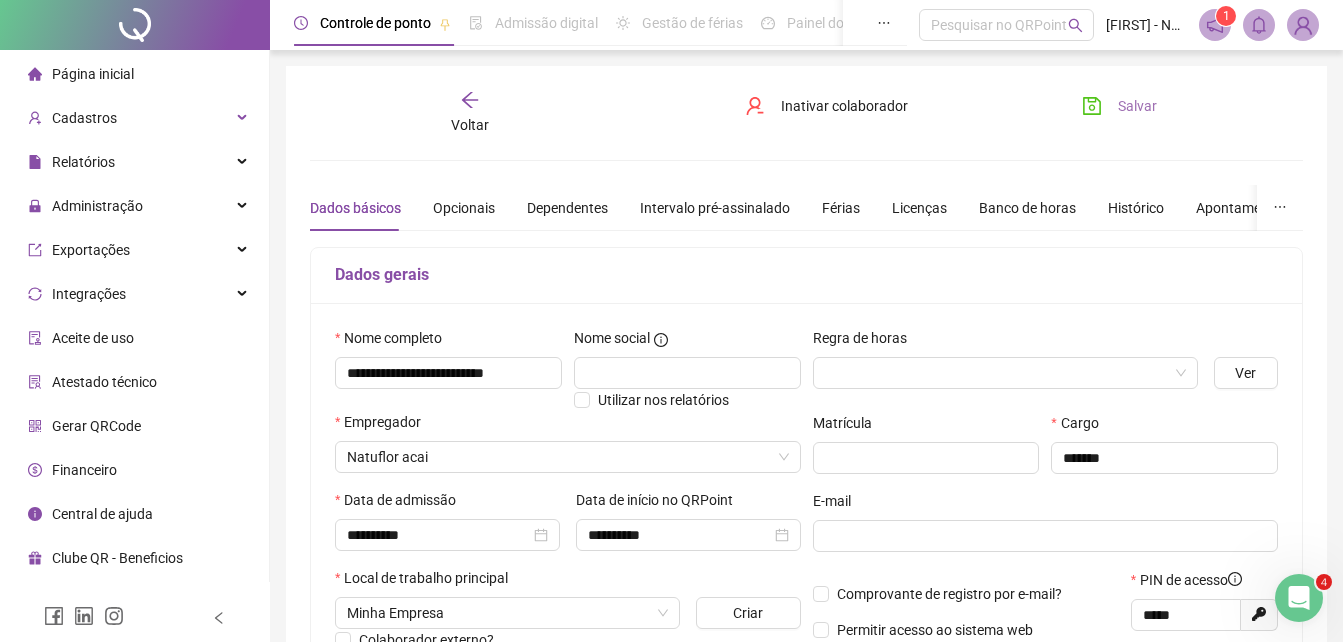 click on "Salvar" at bounding box center (1119, 106) 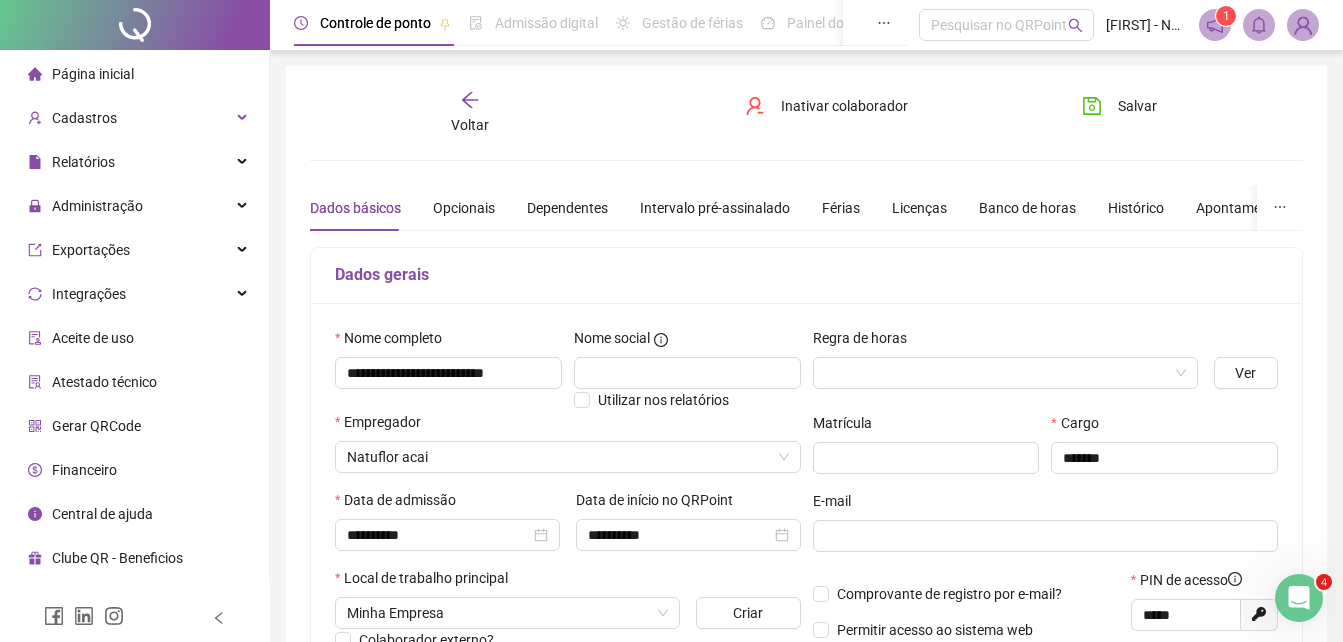 click on "Voltar Inativar colaborador Salvar" at bounding box center [806, 113] 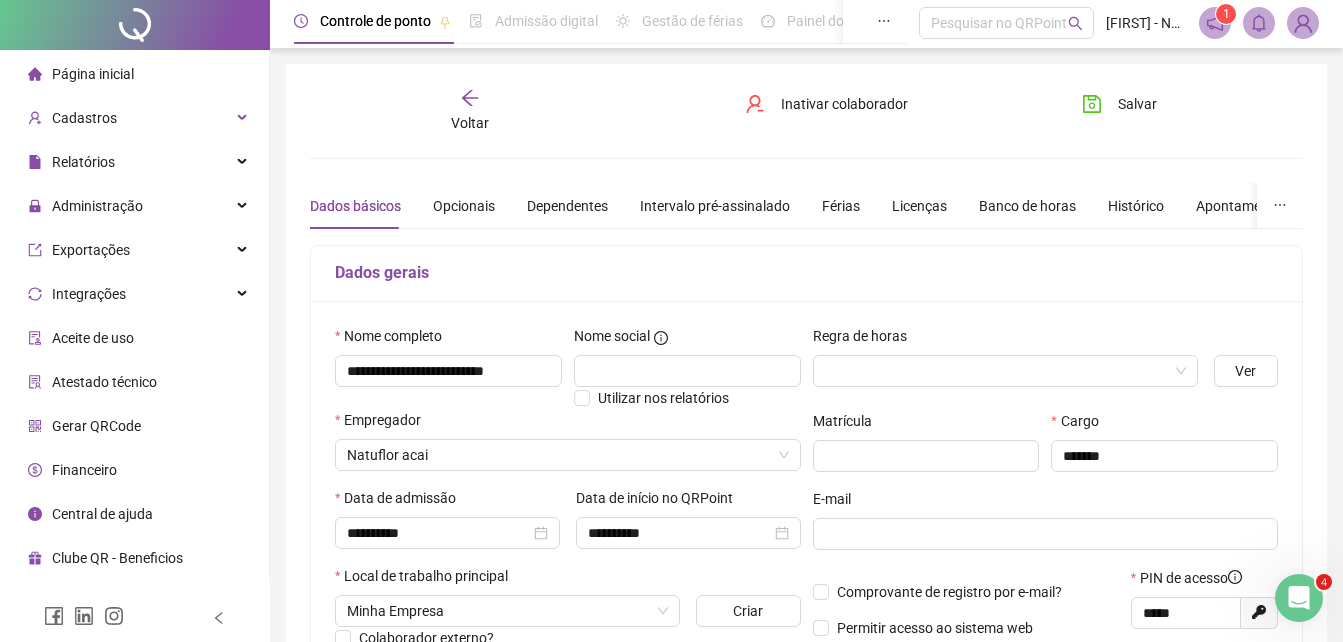 scroll, scrollTop: 0, scrollLeft: 0, axis: both 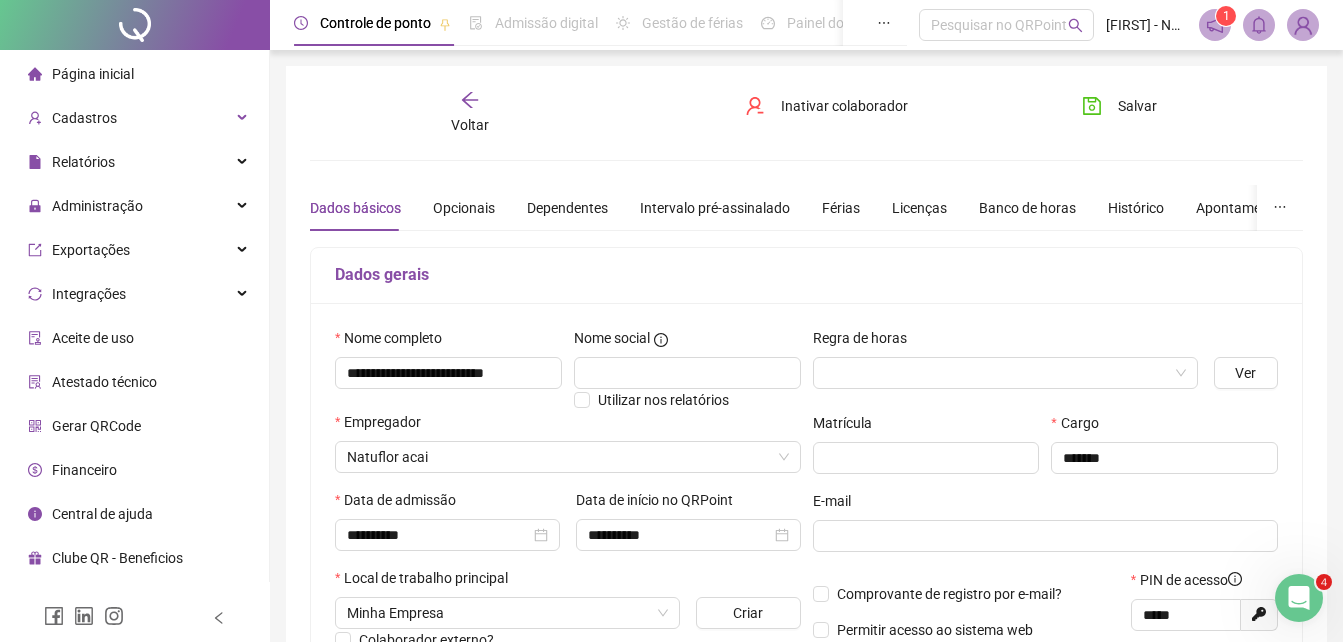 click on "**********" at bounding box center (806, 570) 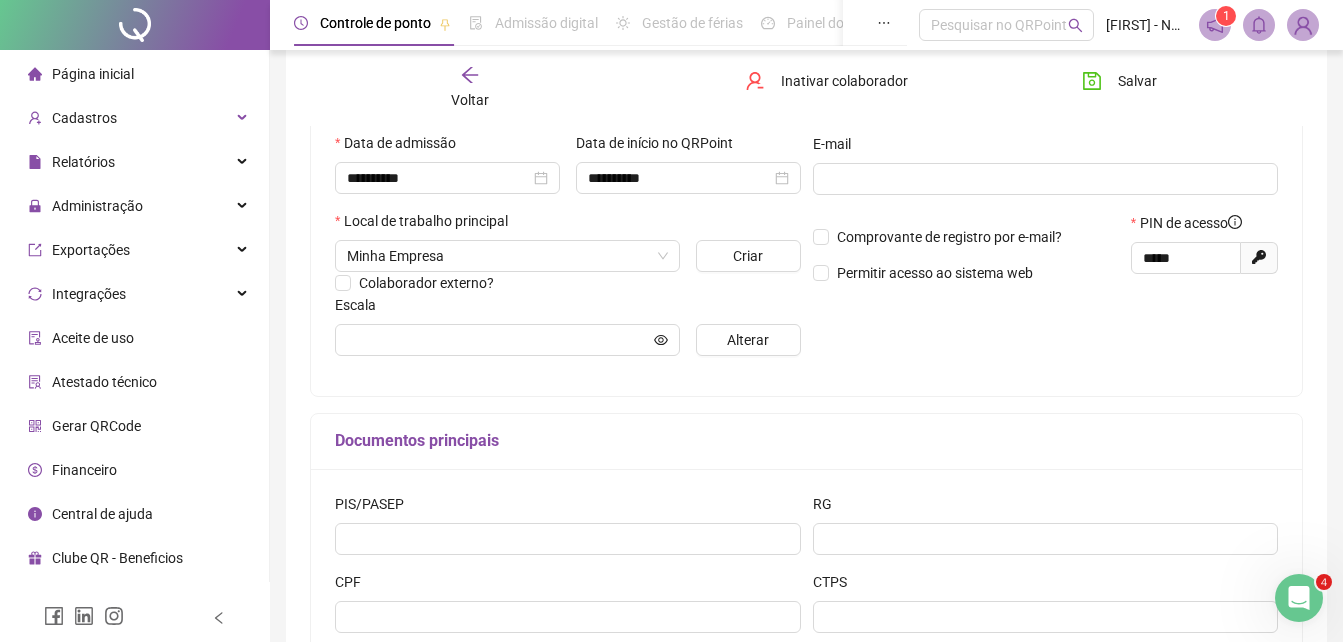 scroll, scrollTop: 360, scrollLeft: 0, axis: vertical 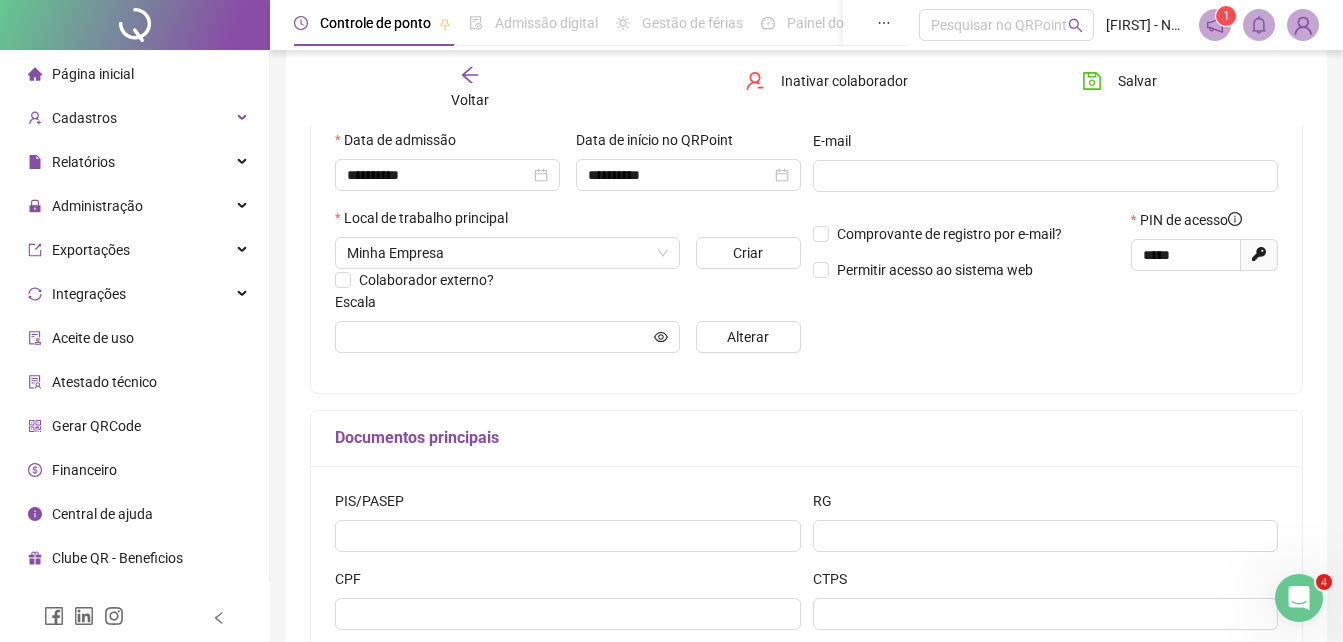 click on "Gerar QRCode" at bounding box center (96, 426) 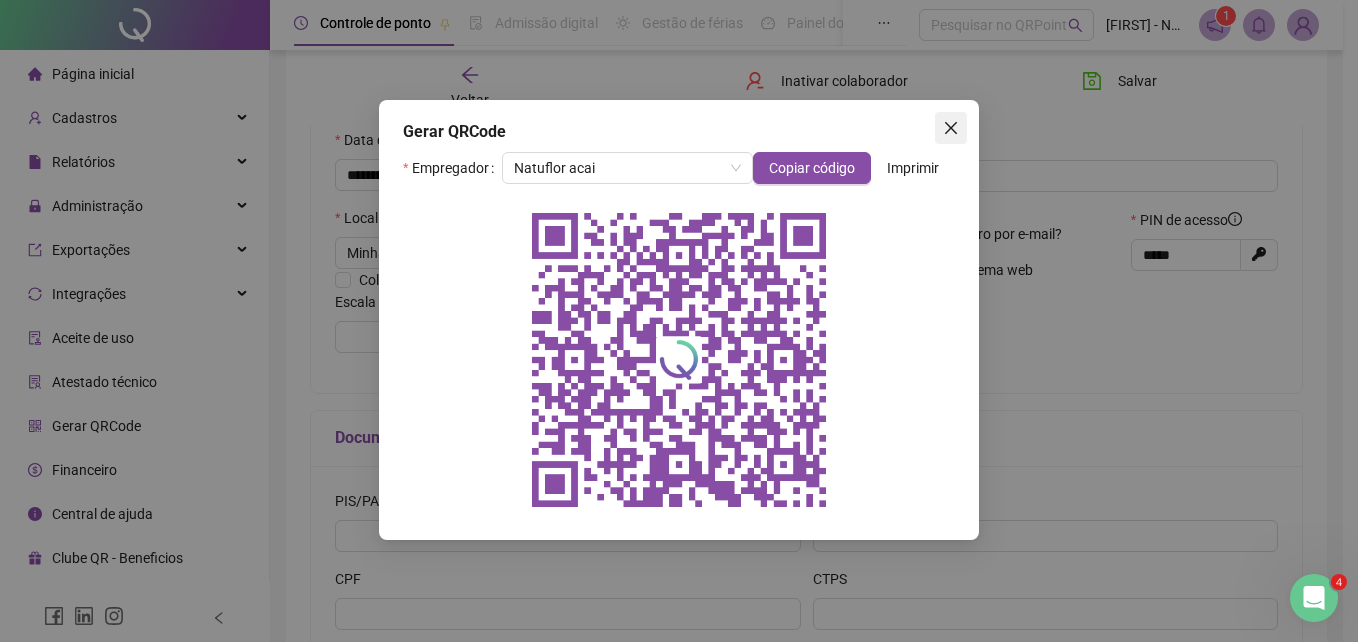 click 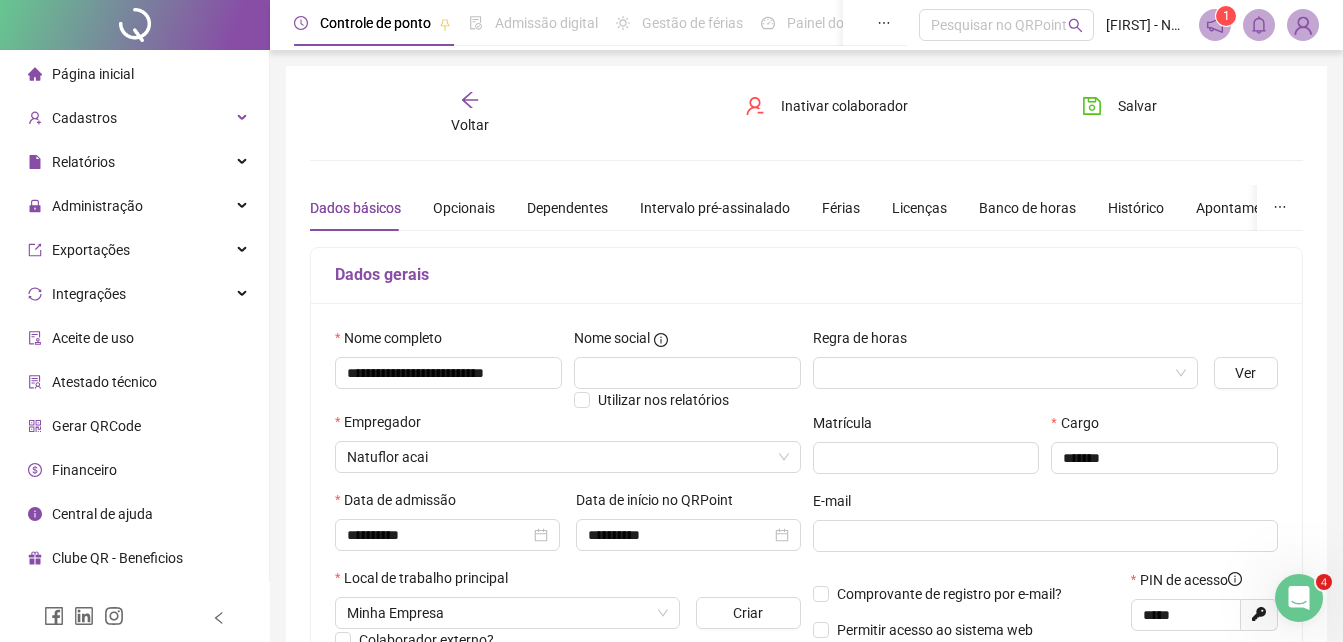 scroll, scrollTop: 40, scrollLeft: 0, axis: vertical 